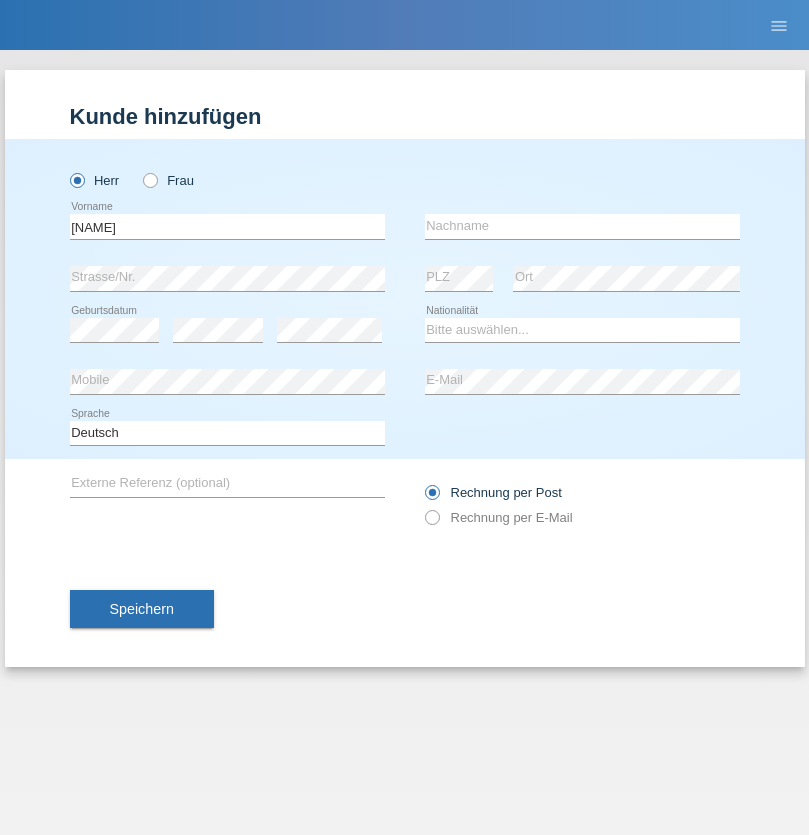 scroll, scrollTop: 0, scrollLeft: 0, axis: both 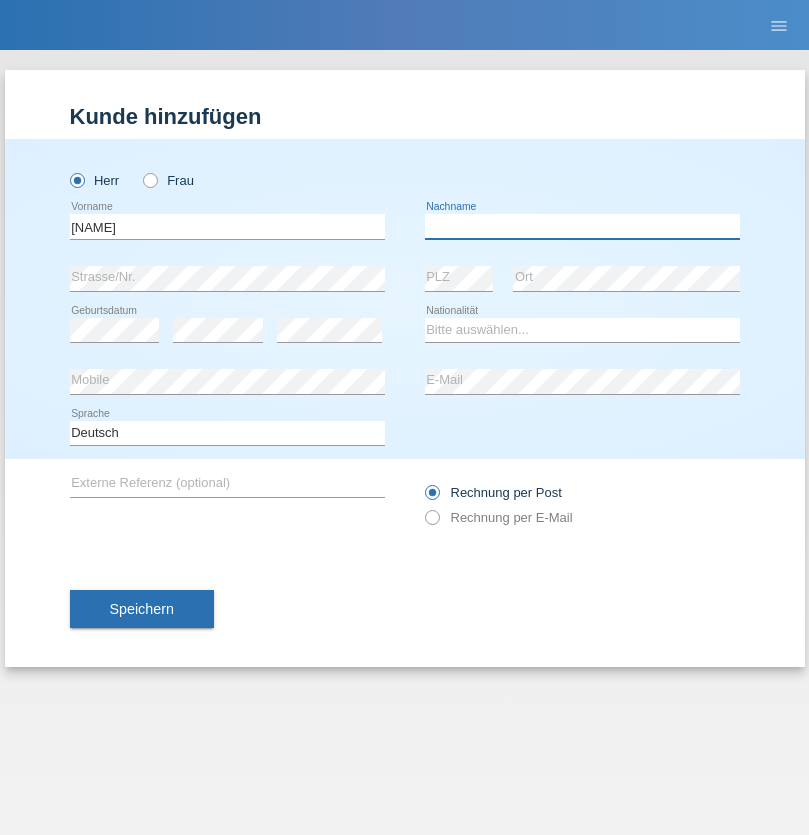 click at bounding box center [582, 226] 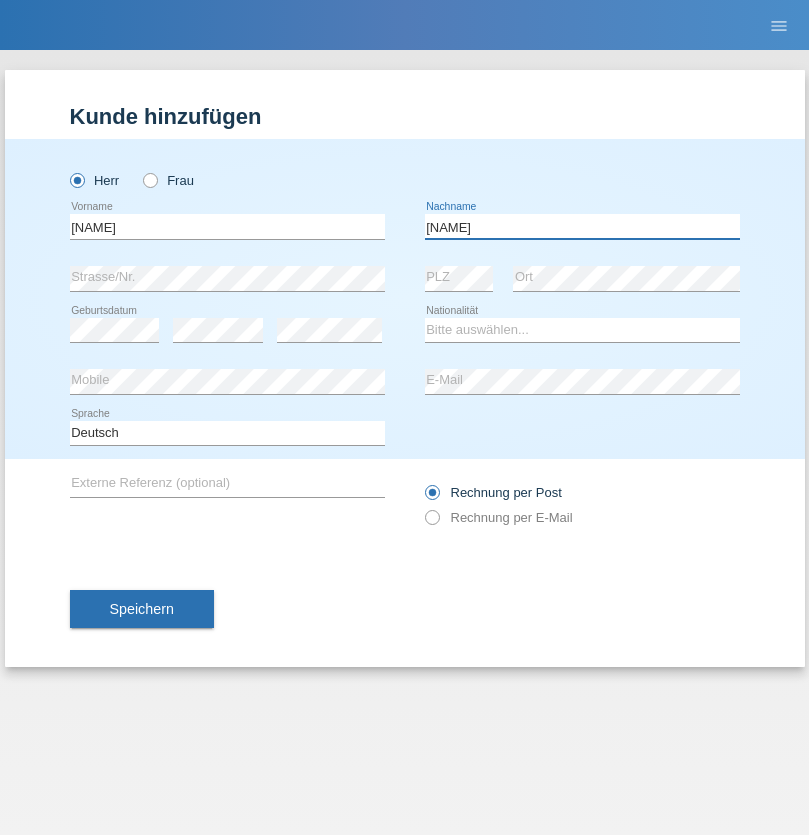 type on "[NAME]" 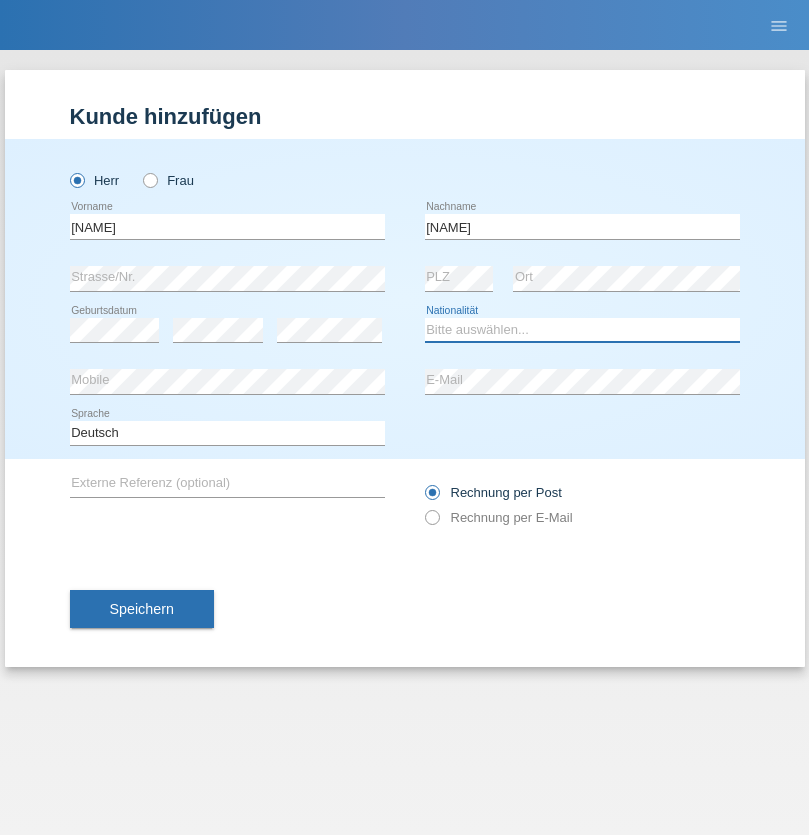 select on "CH" 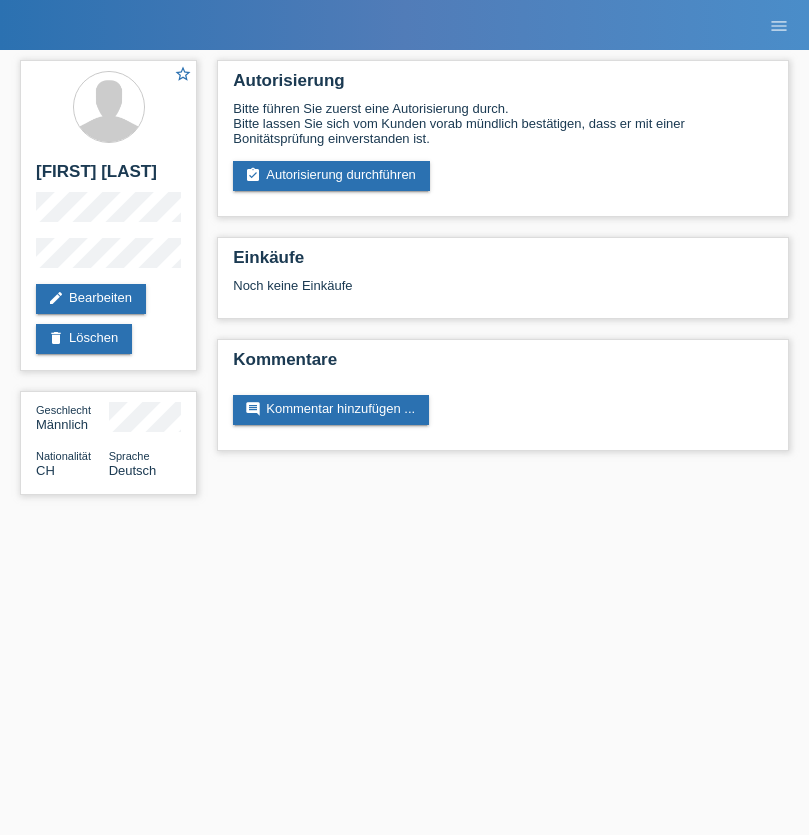 scroll, scrollTop: 0, scrollLeft: 0, axis: both 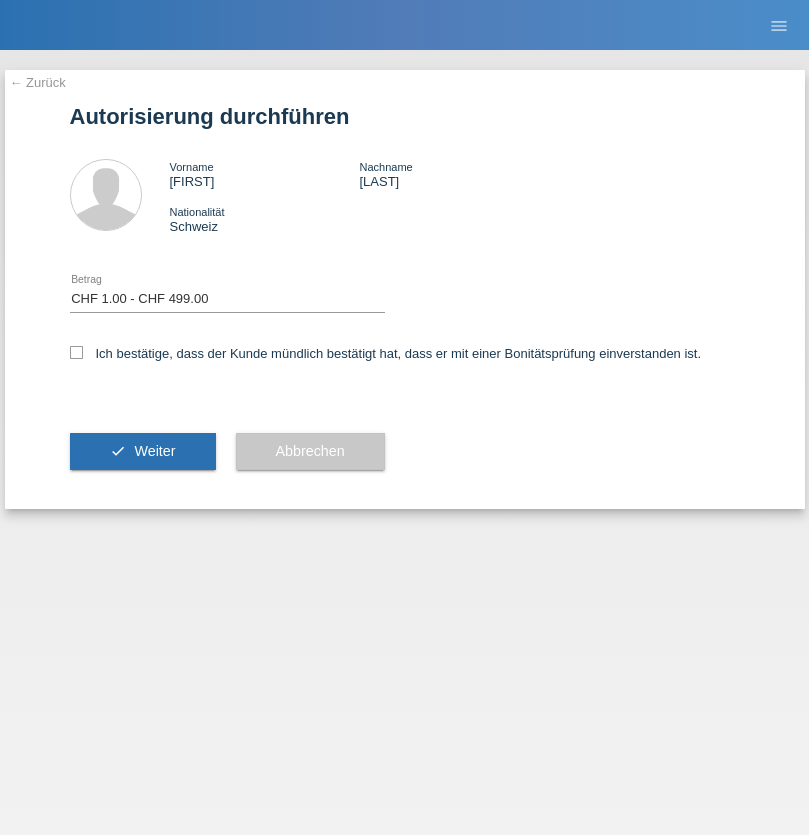 select on "1" 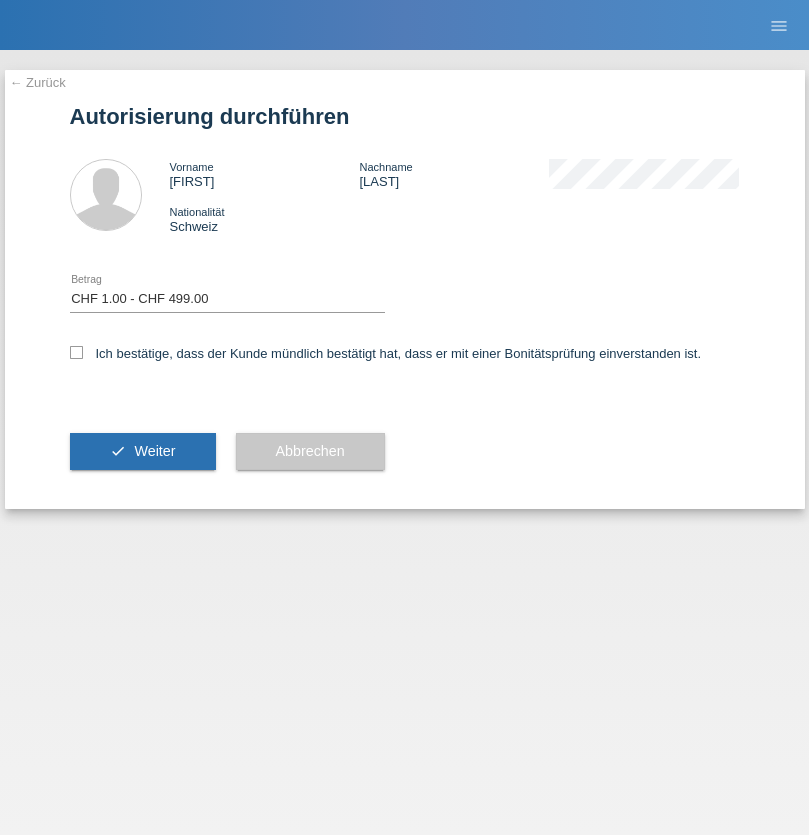 checkbox on "true" 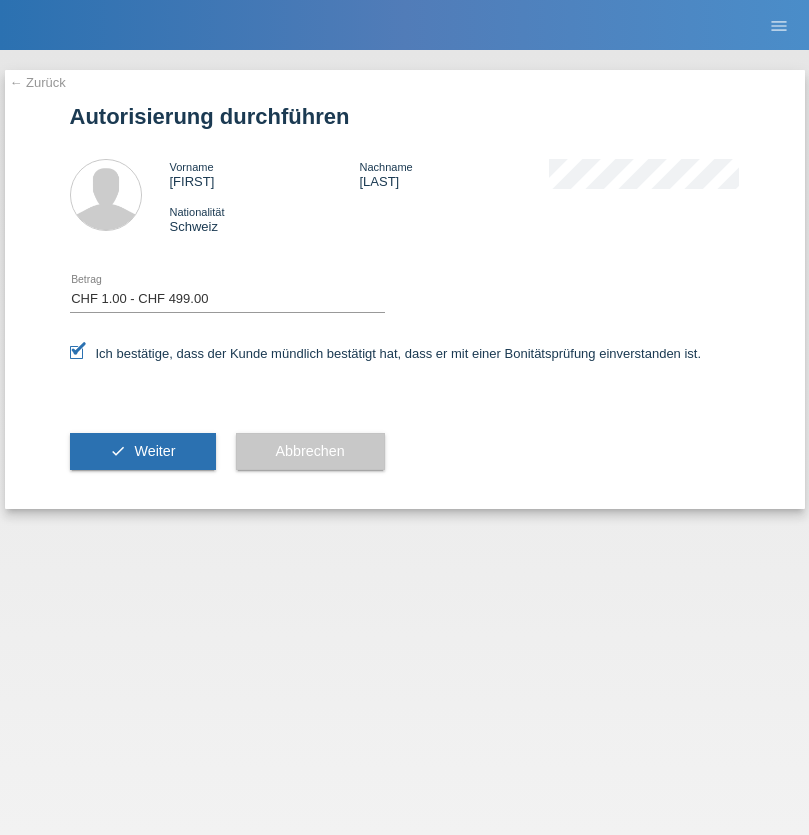scroll, scrollTop: 0, scrollLeft: 0, axis: both 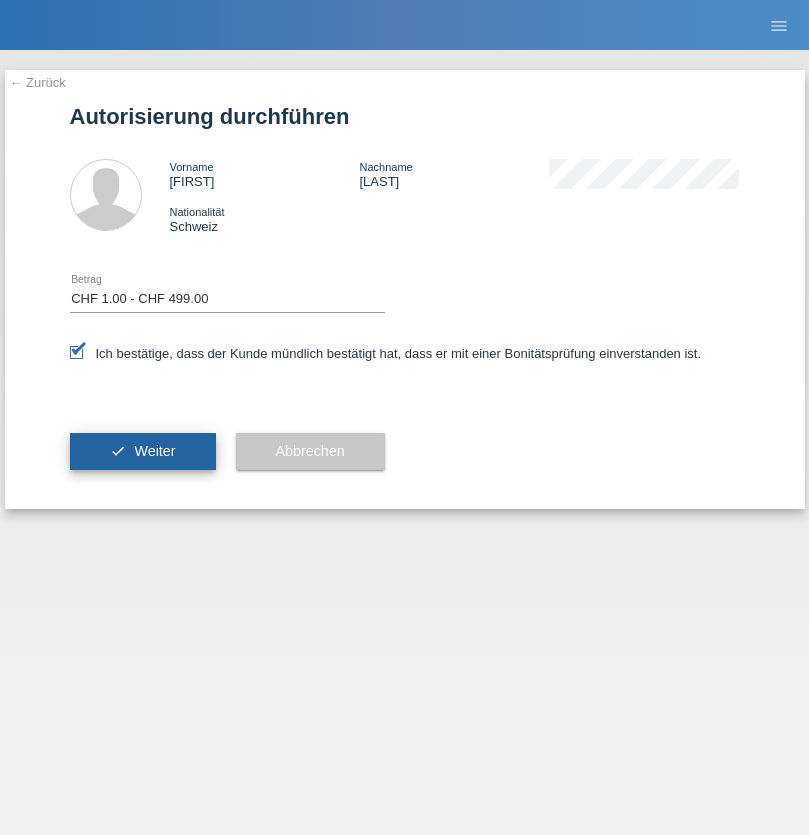 click on "Weiter" at bounding box center (154, 451) 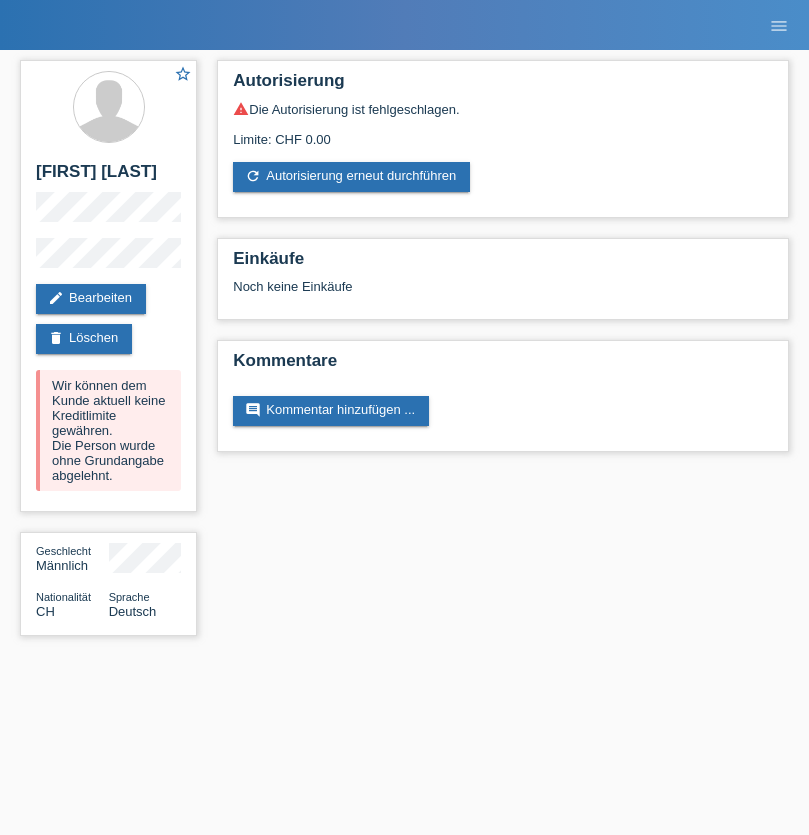 scroll, scrollTop: 0, scrollLeft: 0, axis: both 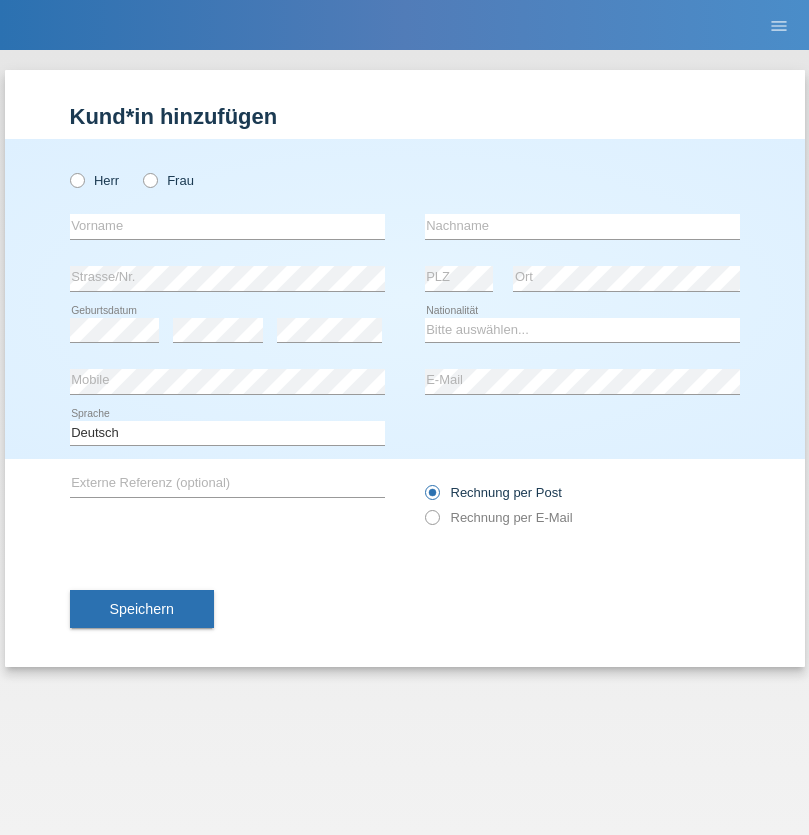 radio on "true" 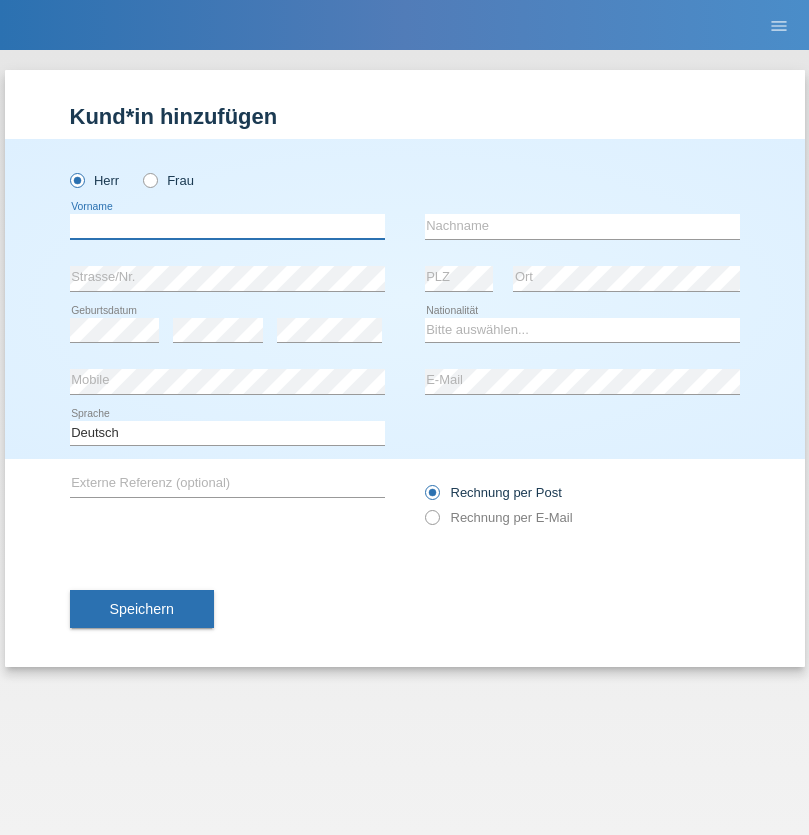 click at bounding box center (227, 226) 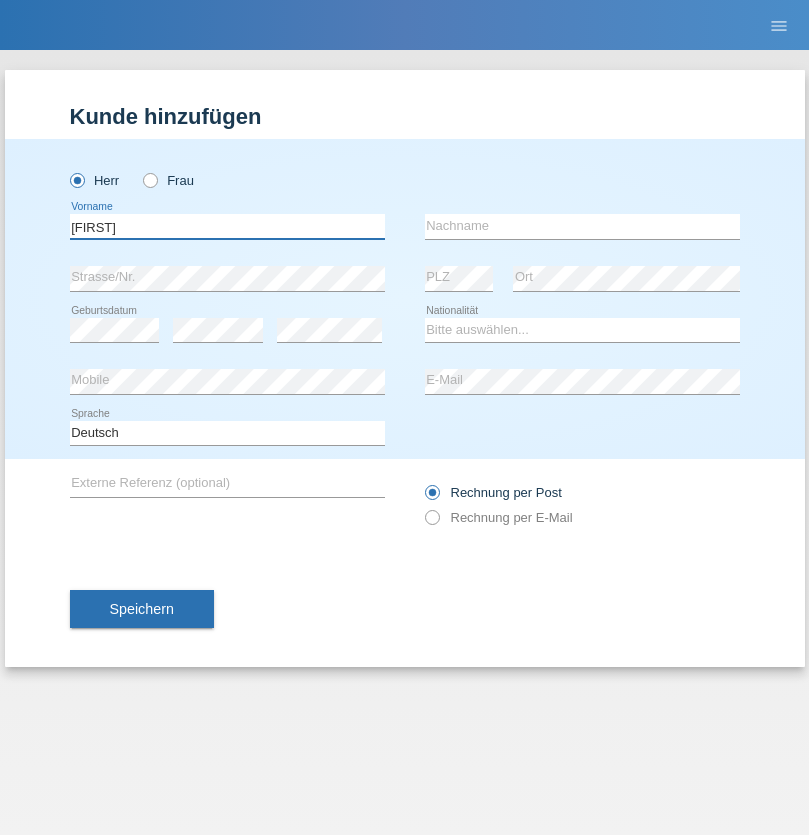 type on "Hugo" 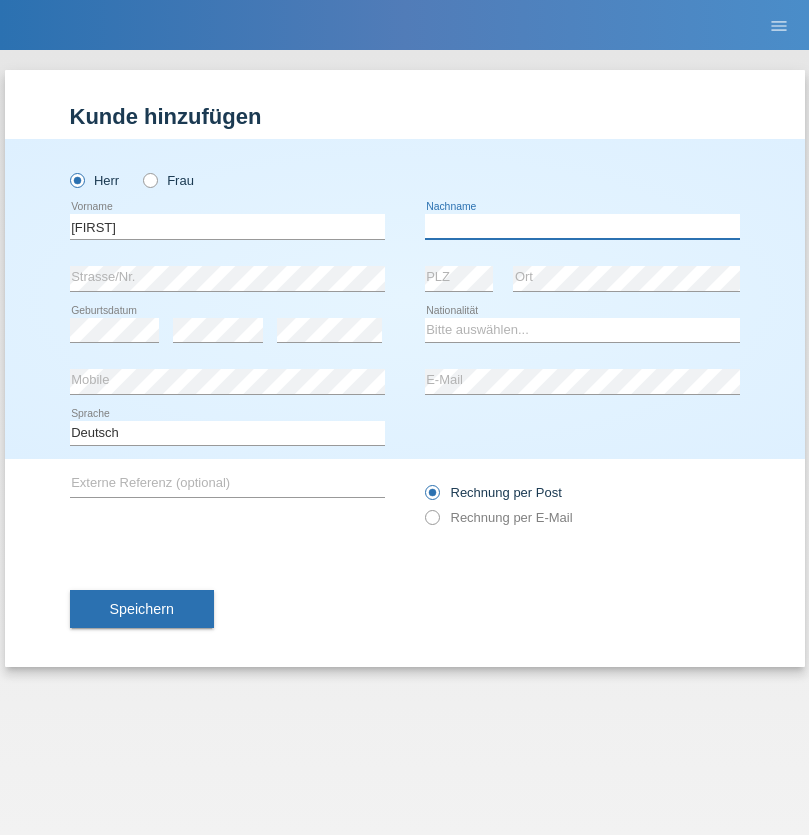 click at bounding box center [582, 226] 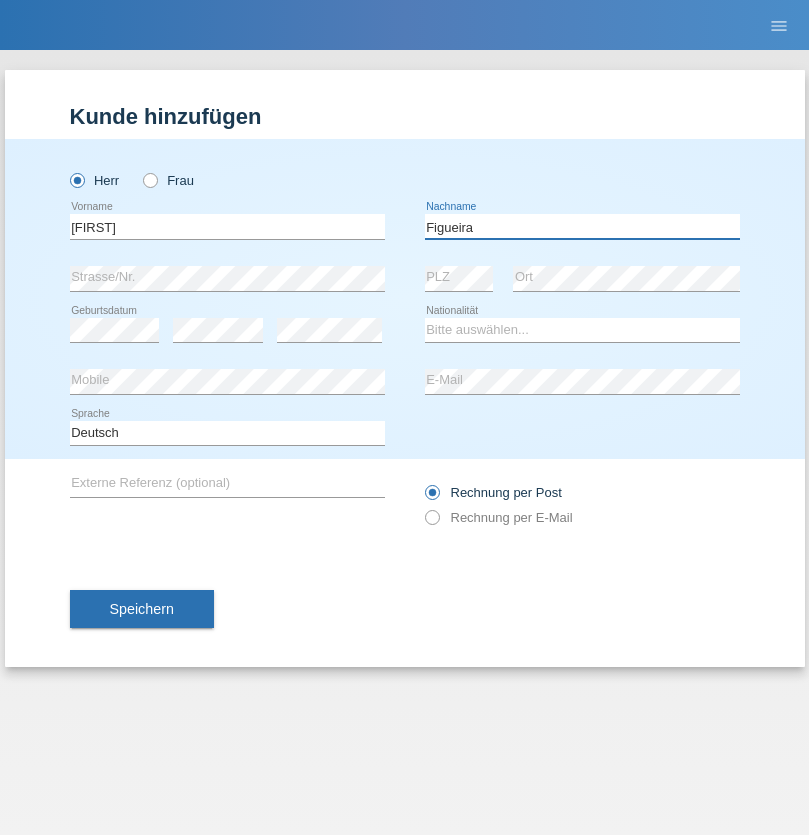type on "Figueira" 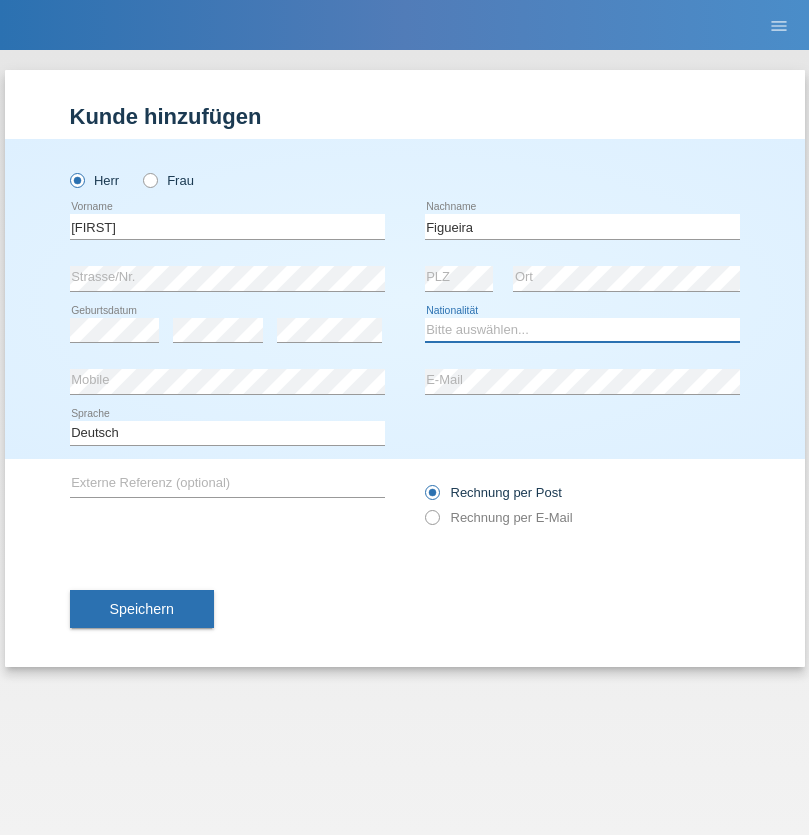 select on "PT" 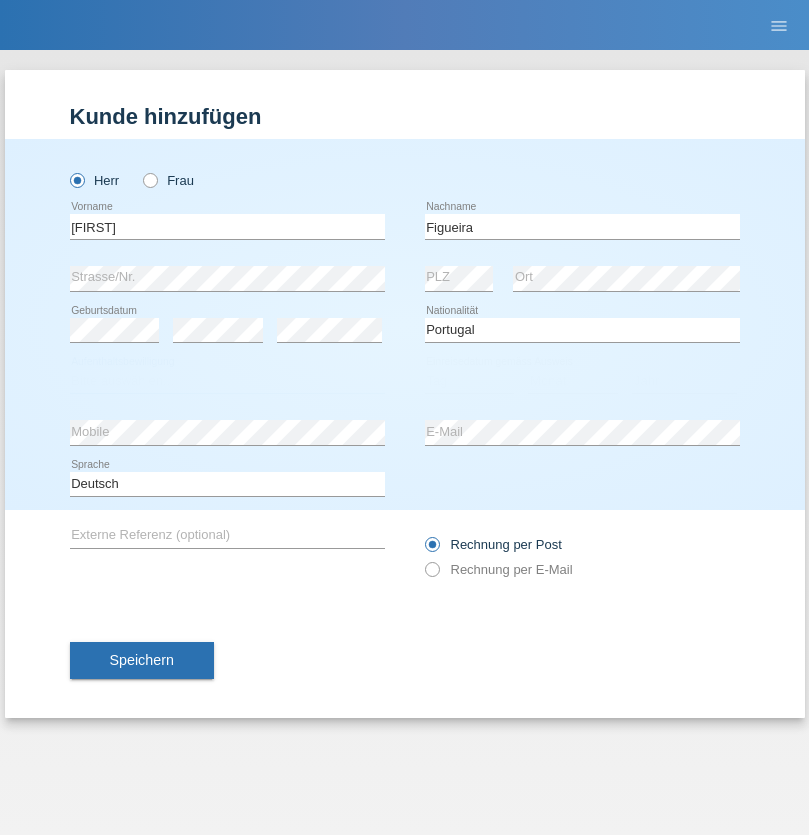 select on "C" 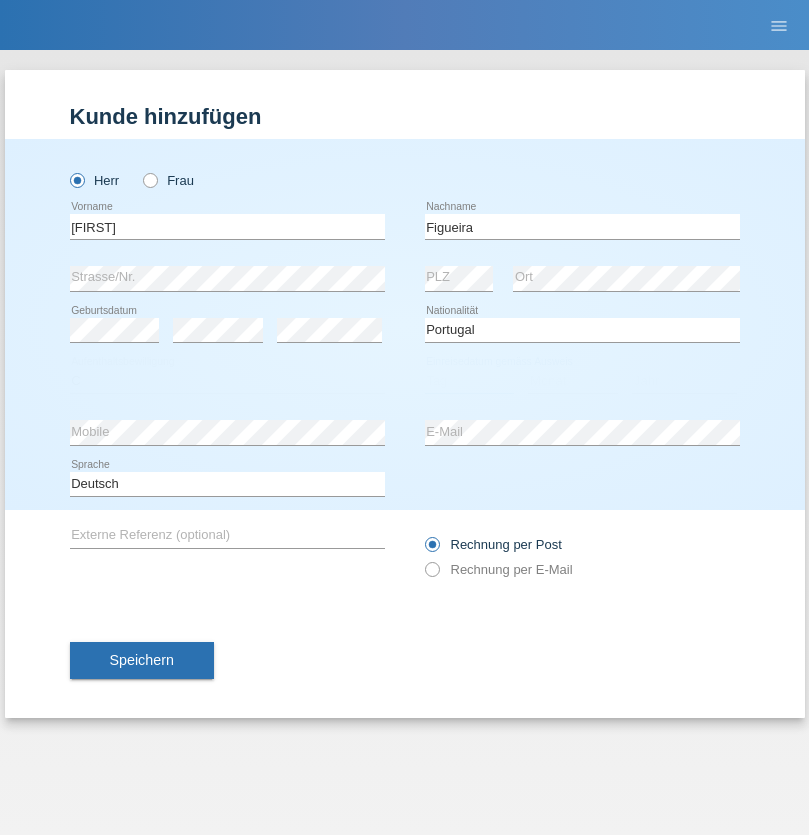 select on "04" 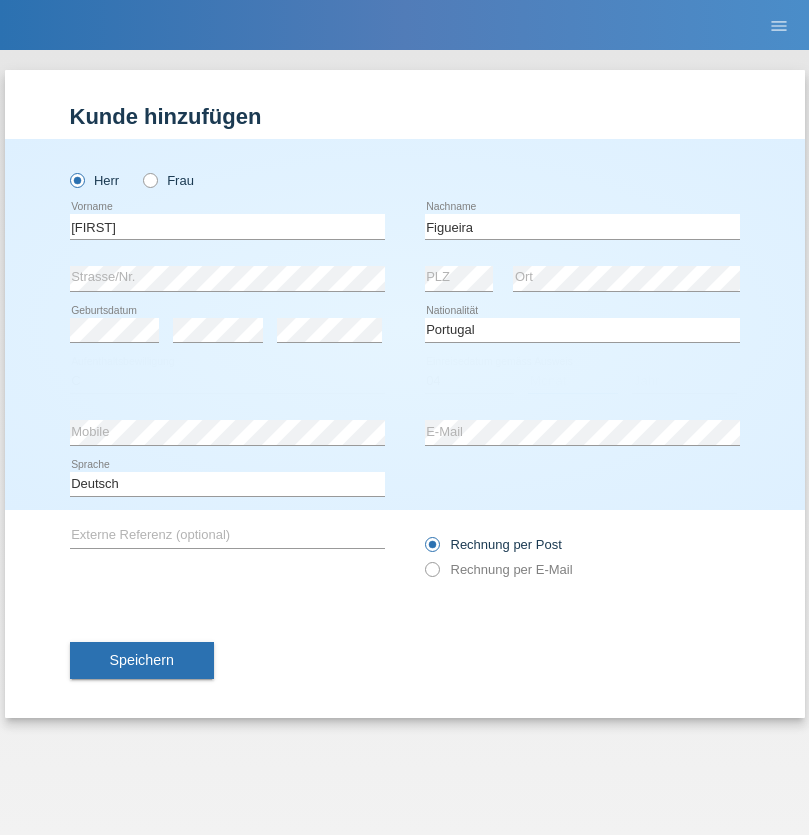 select on "02" 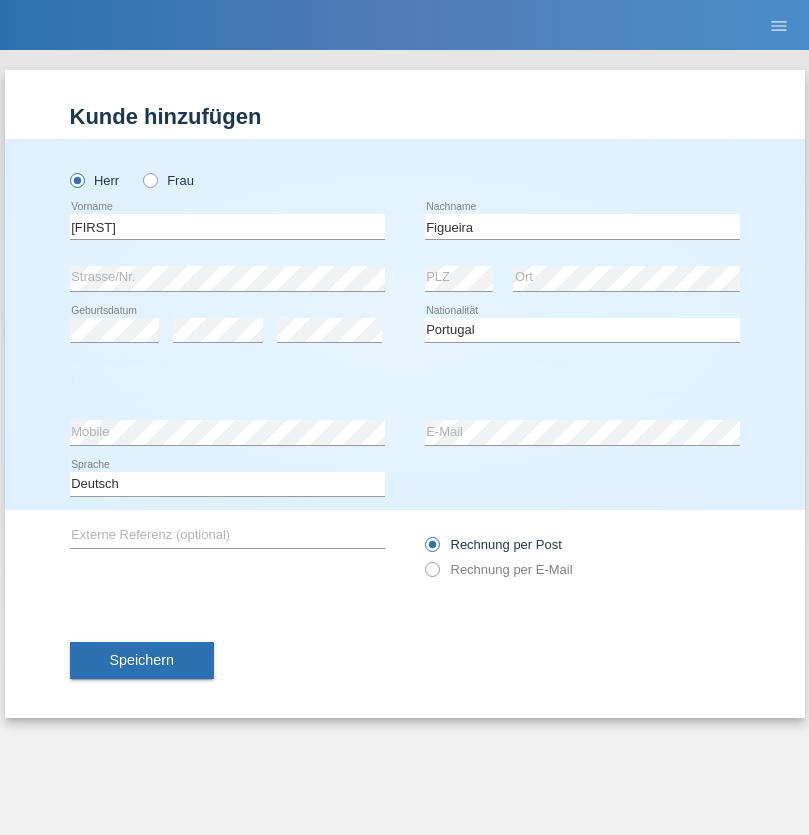select on "2012" 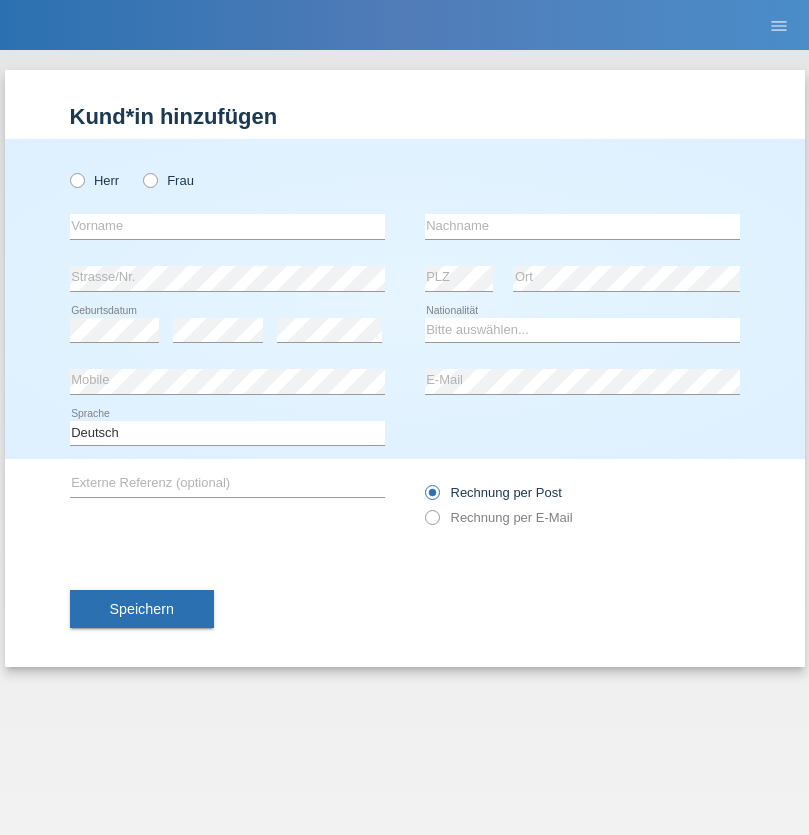scroll, scrollTop: 0, scrollLeft: 0, axis: both 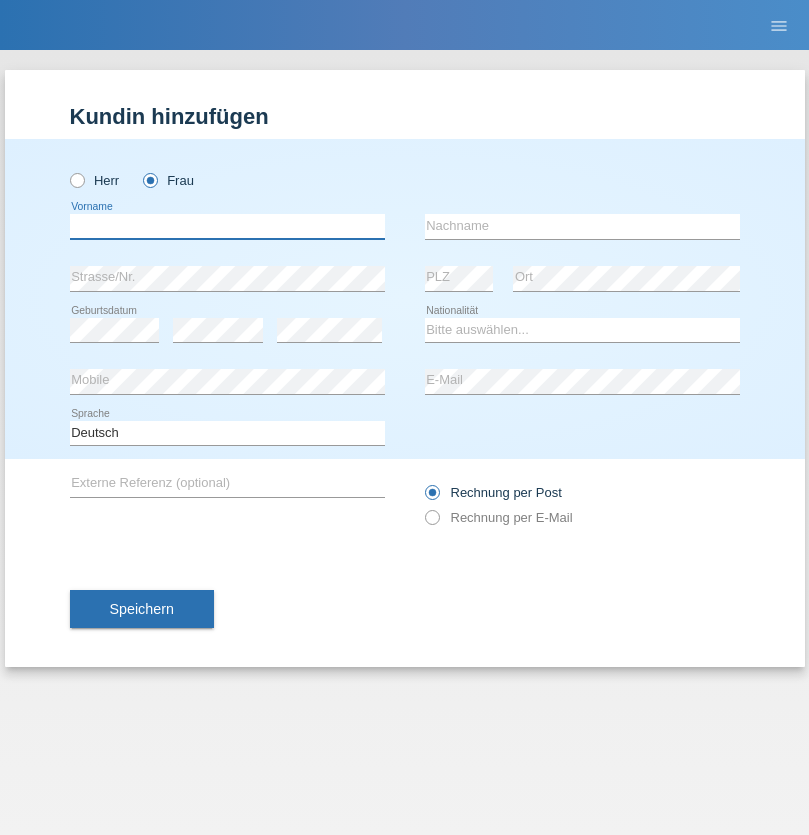 click at bounding box center (227, 226) 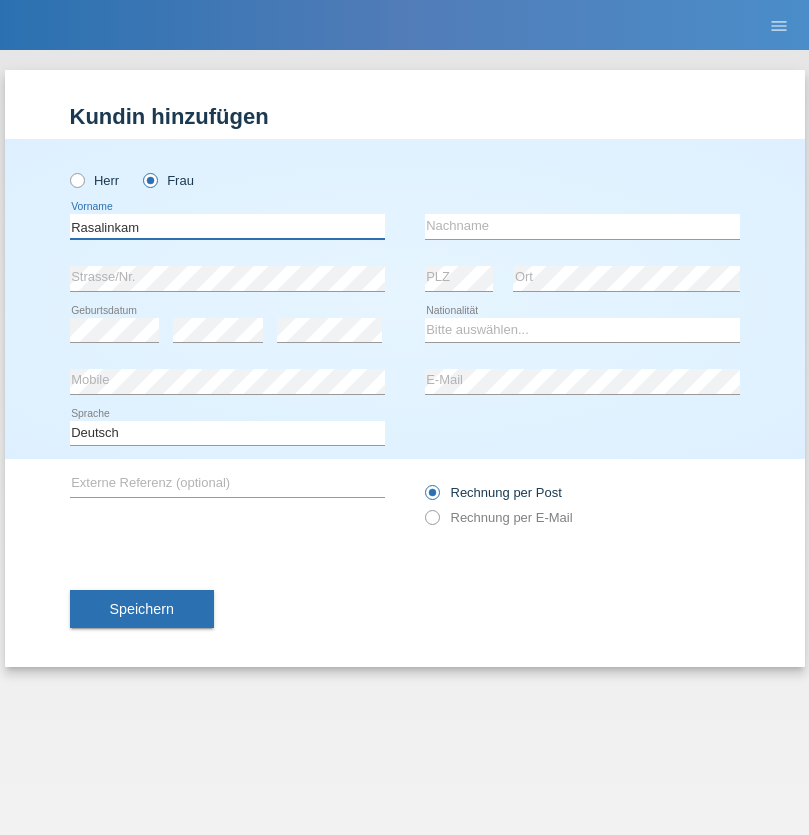 type on "Rasalinkam" 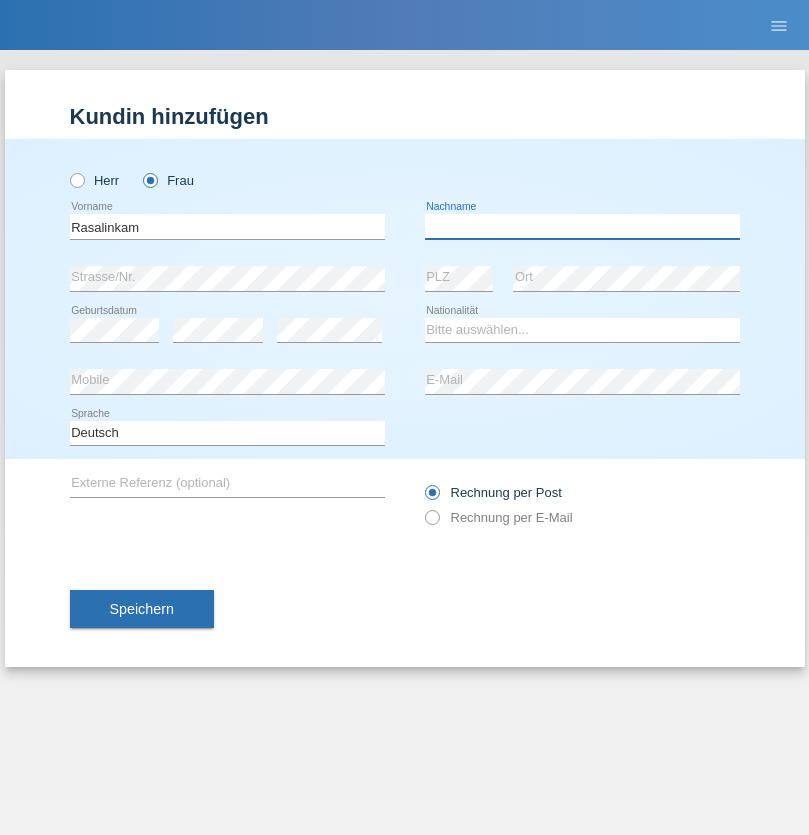click at bounding box center (582, 226) 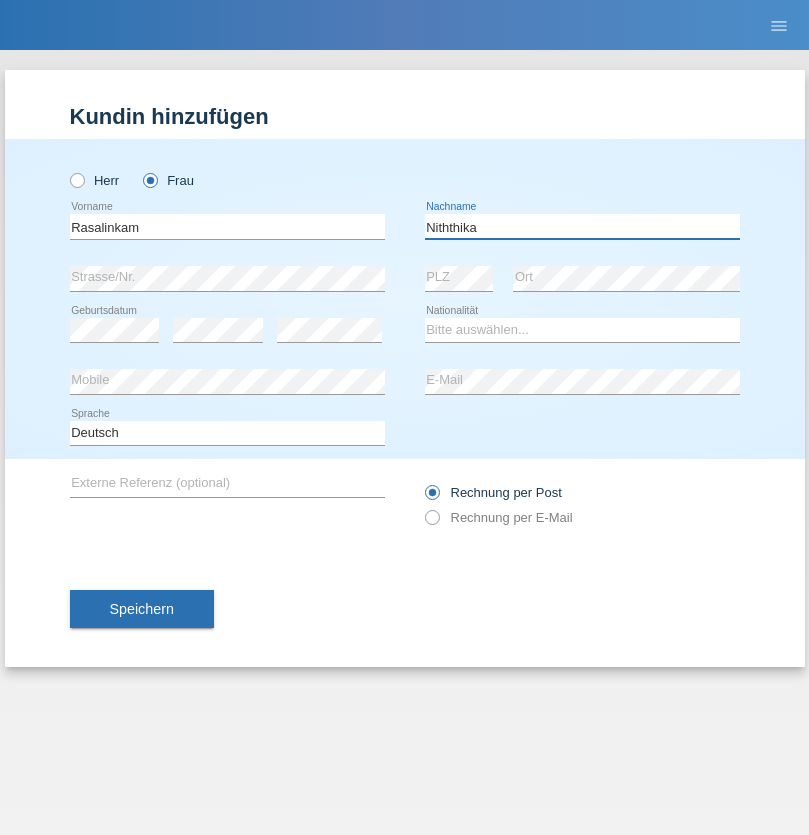 type on "Niththika" 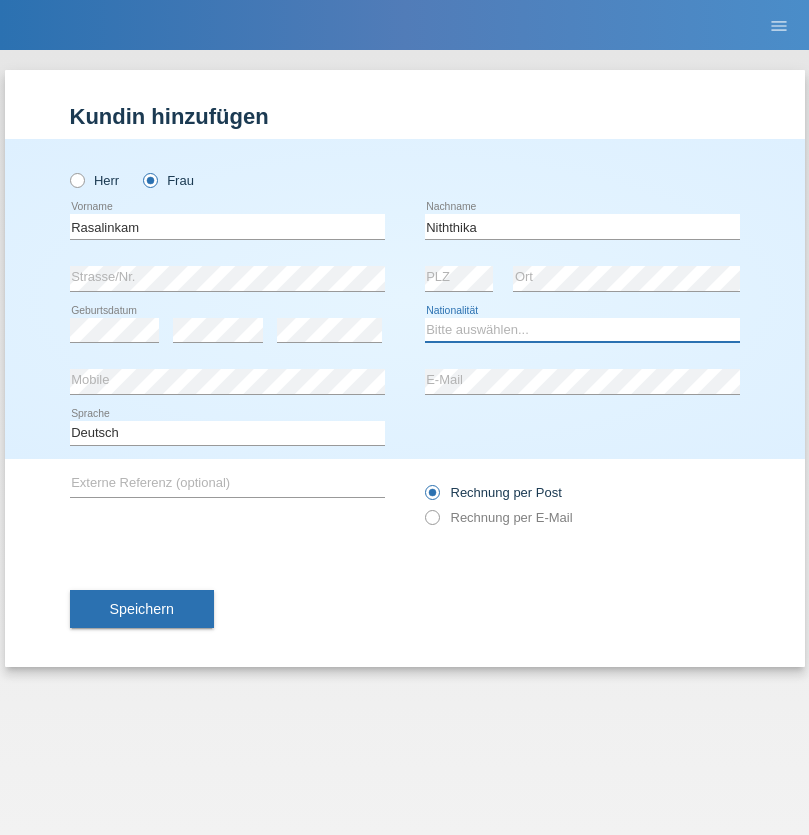 select on "LK" 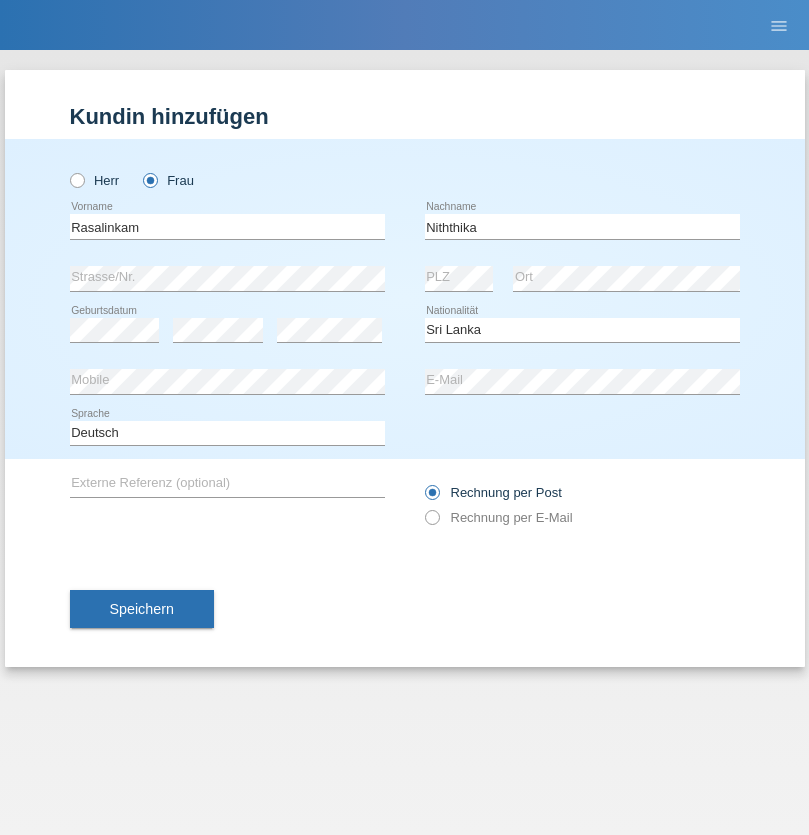 select on "C" 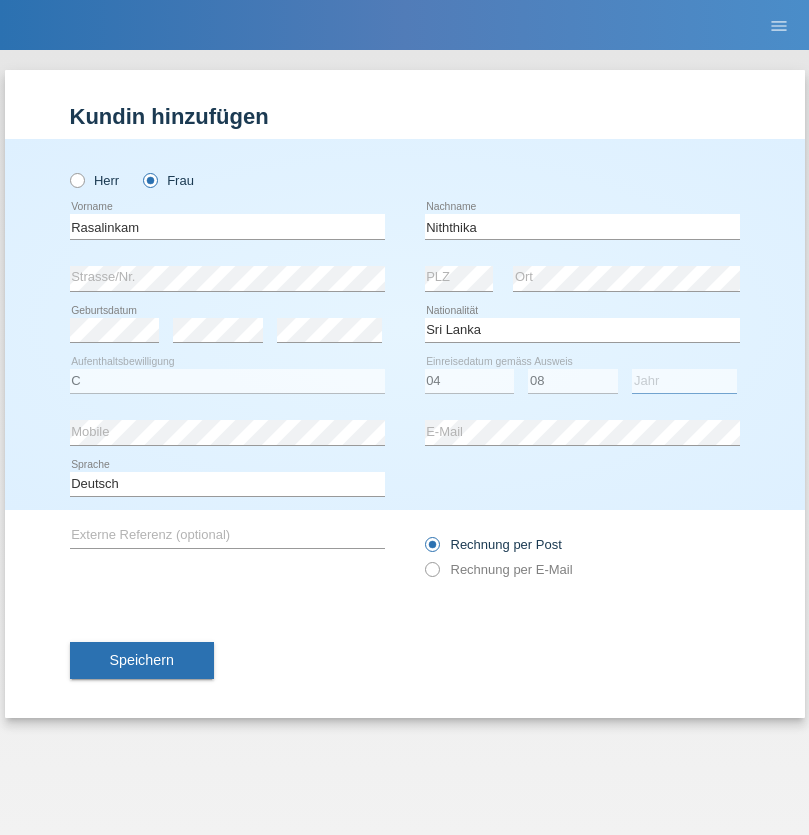 select on "2021" 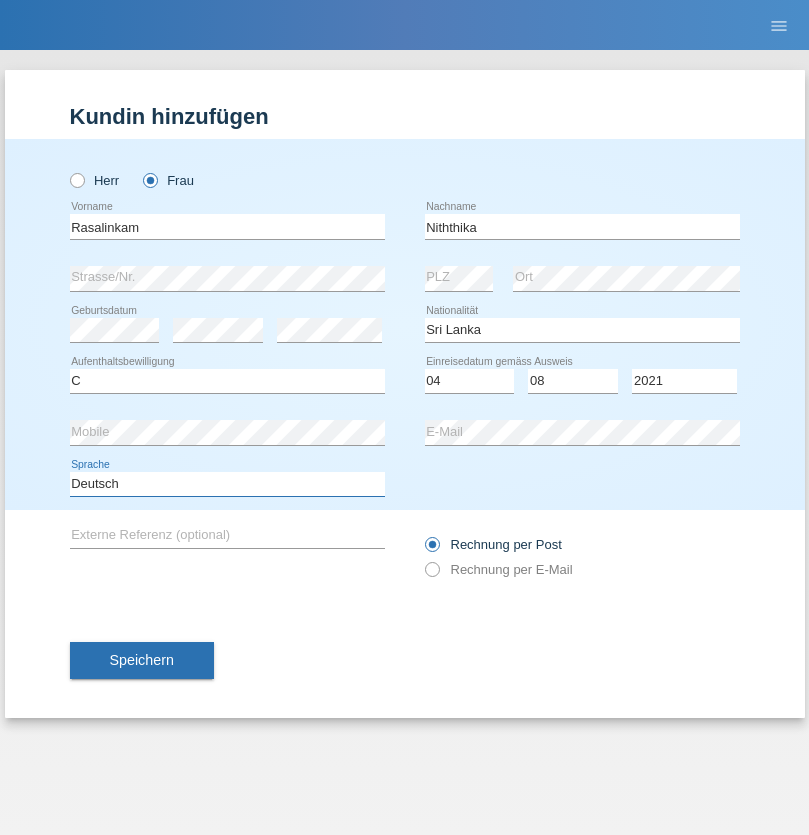 select on "en" 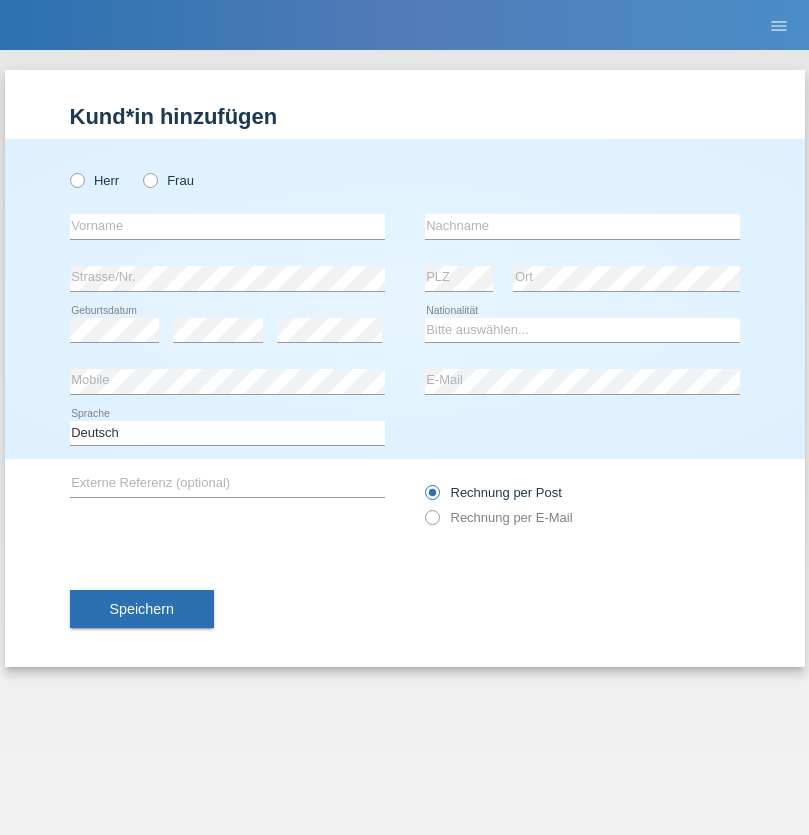 scroll, scrollTop: 0, scrollLeft: 0, axis: both 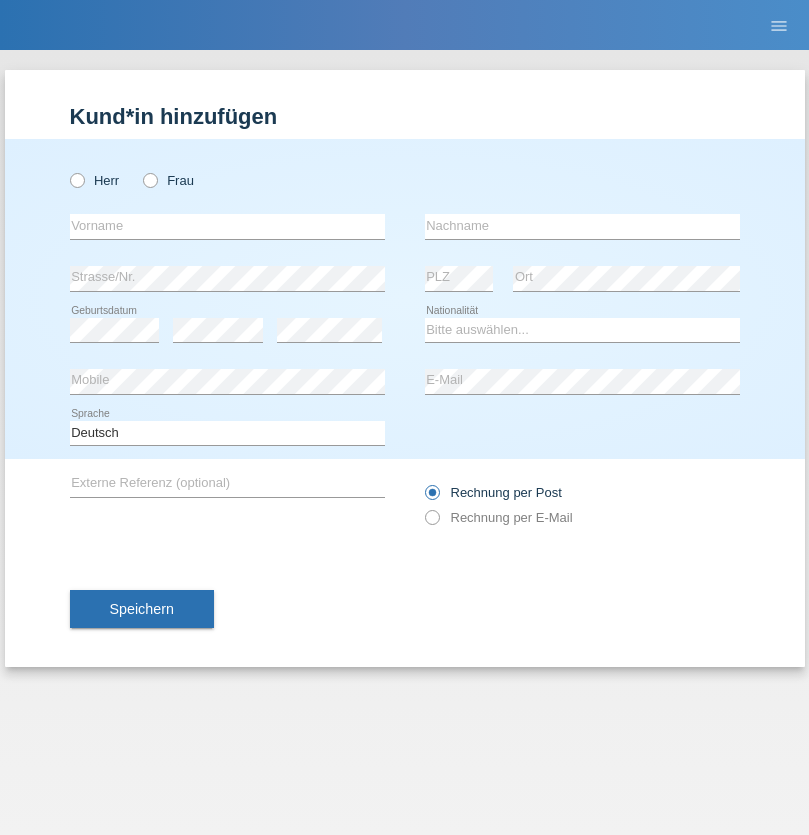 radio on "true" 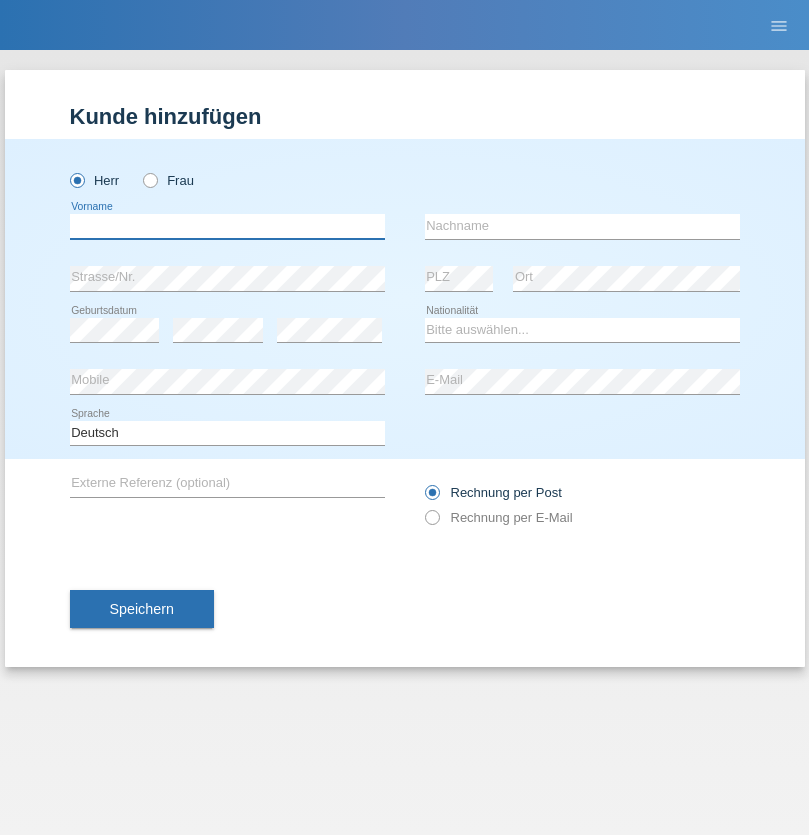 click at bounding box center (227, 226) 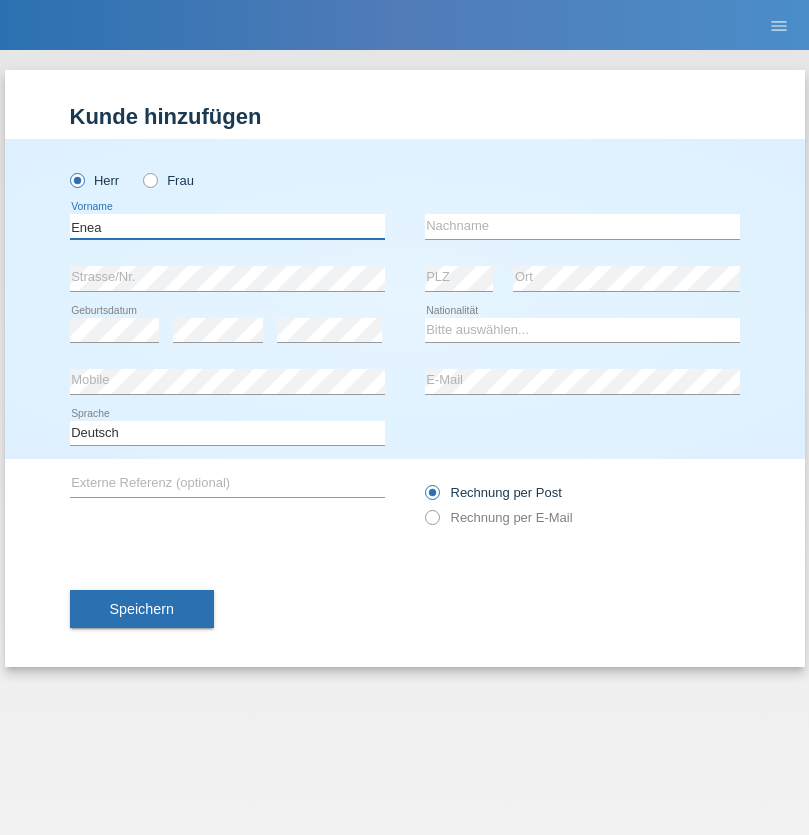 type on "Enea" 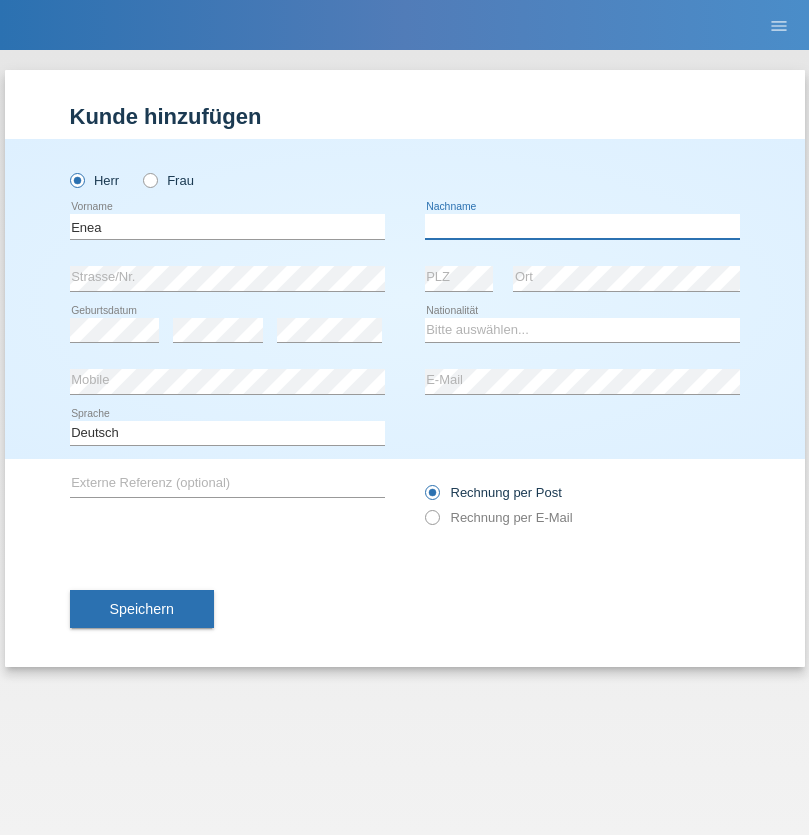 click at bounding box center (582, 226) 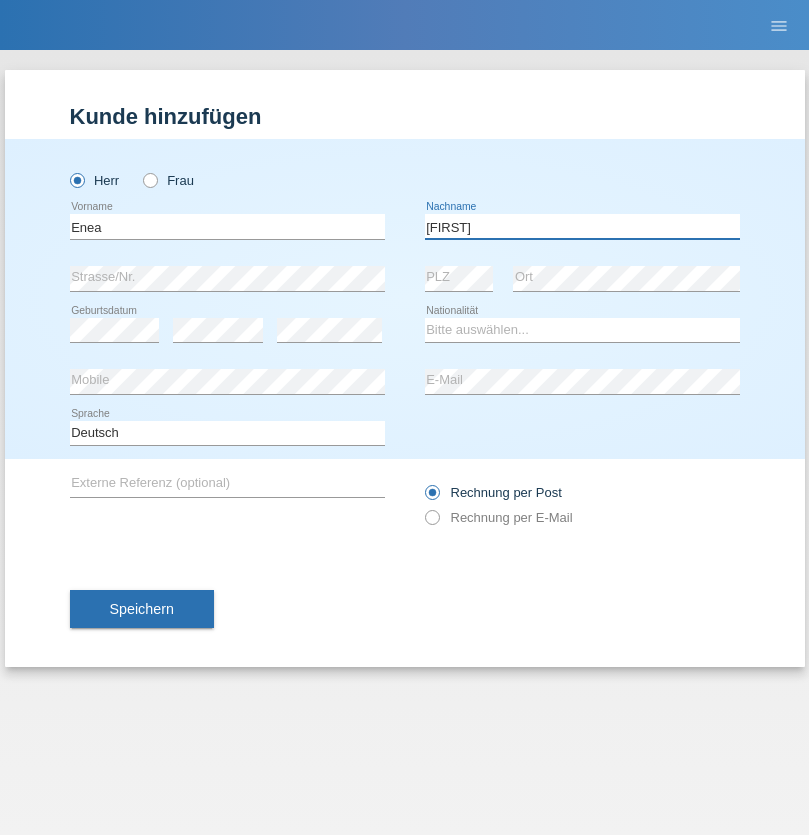 type on "Andrei" 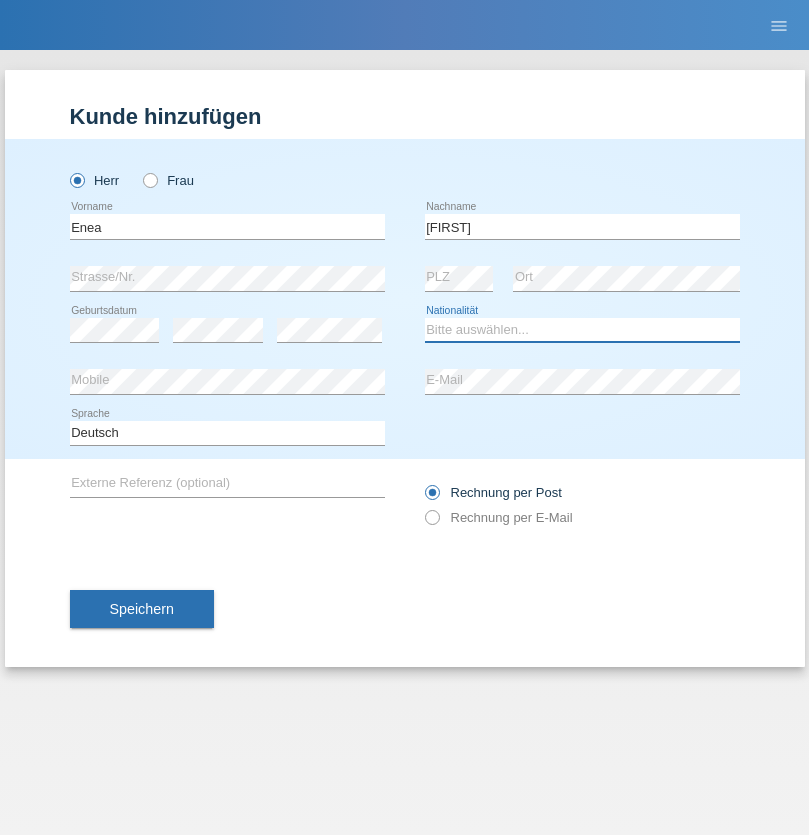 select on "OM" 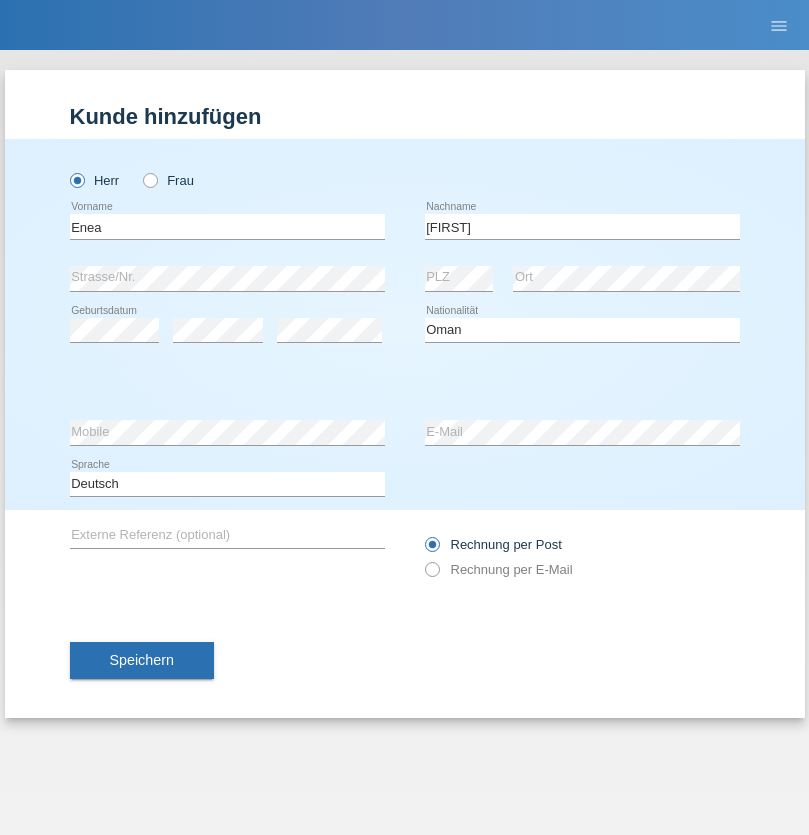 select on "C" 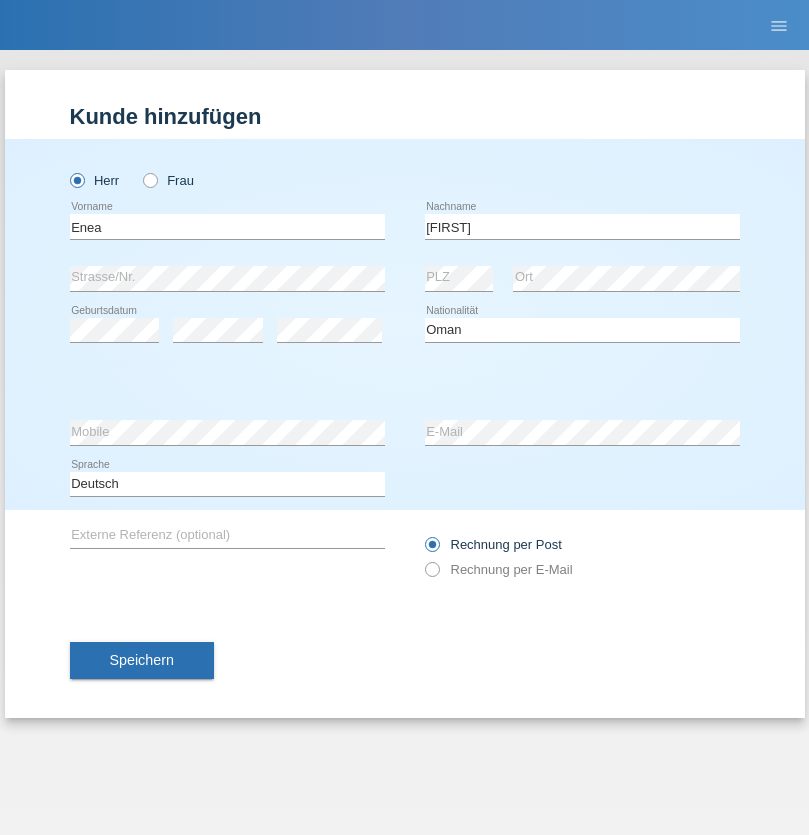 select on "17" 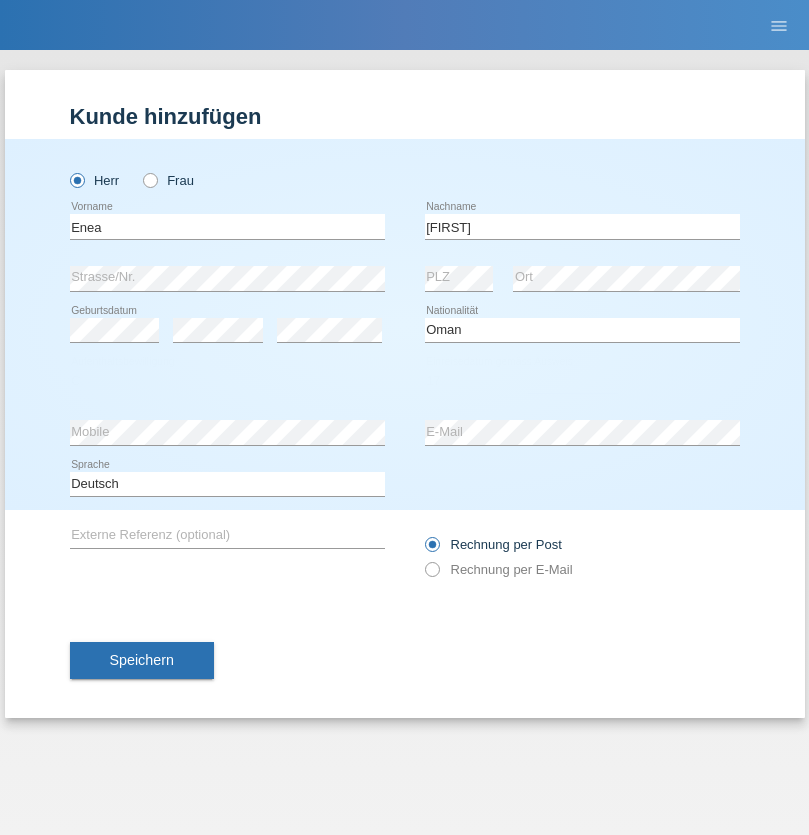 select on "06" 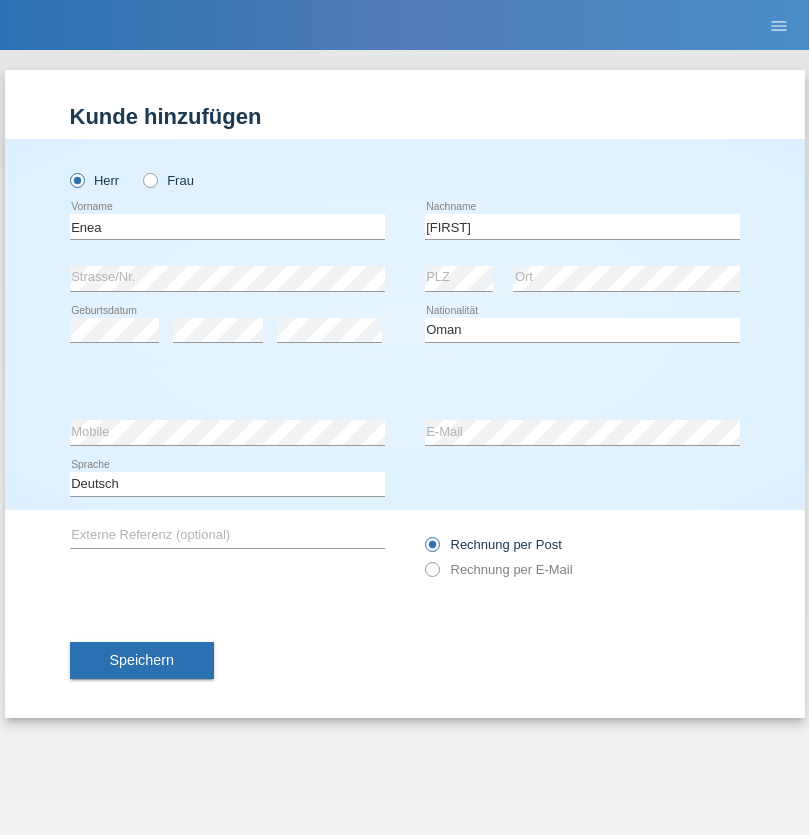 select on "2021" 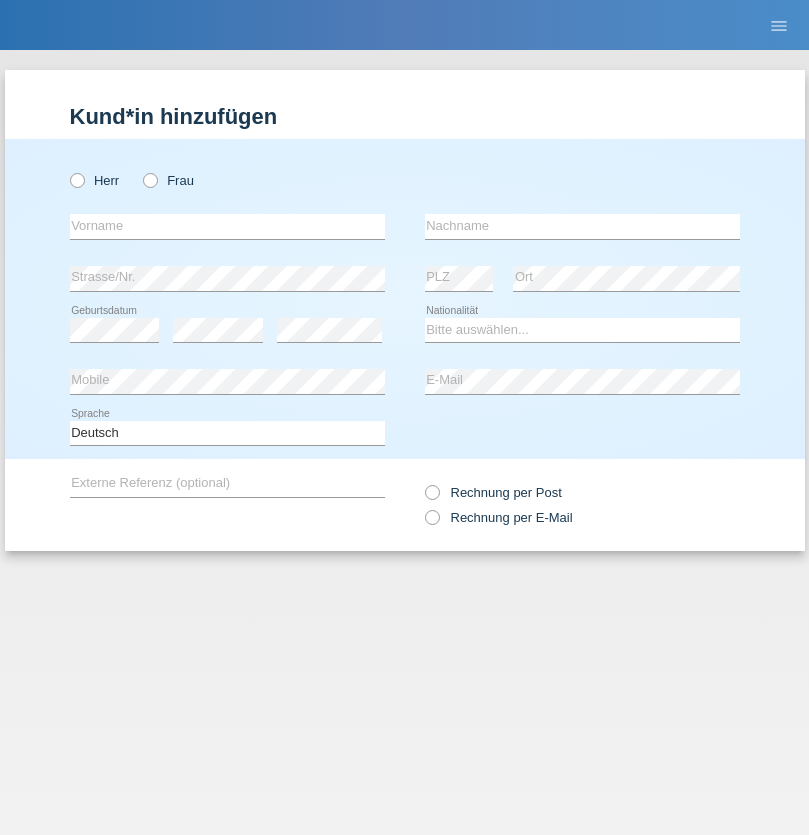 scroll, scrollTop: 0, scrollLeft: 0, axis: both 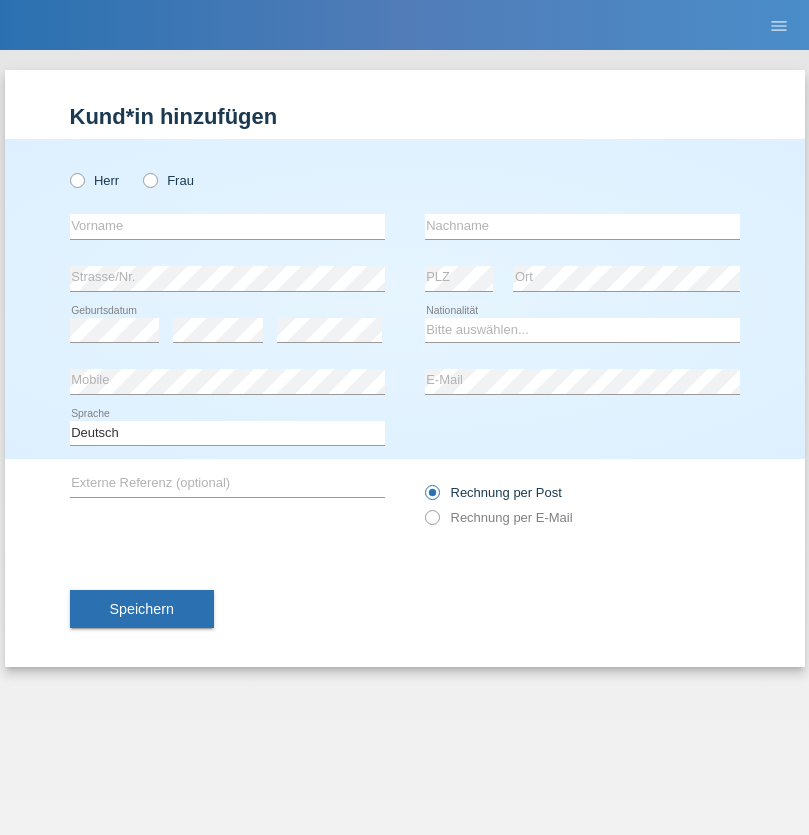 radio on "true" 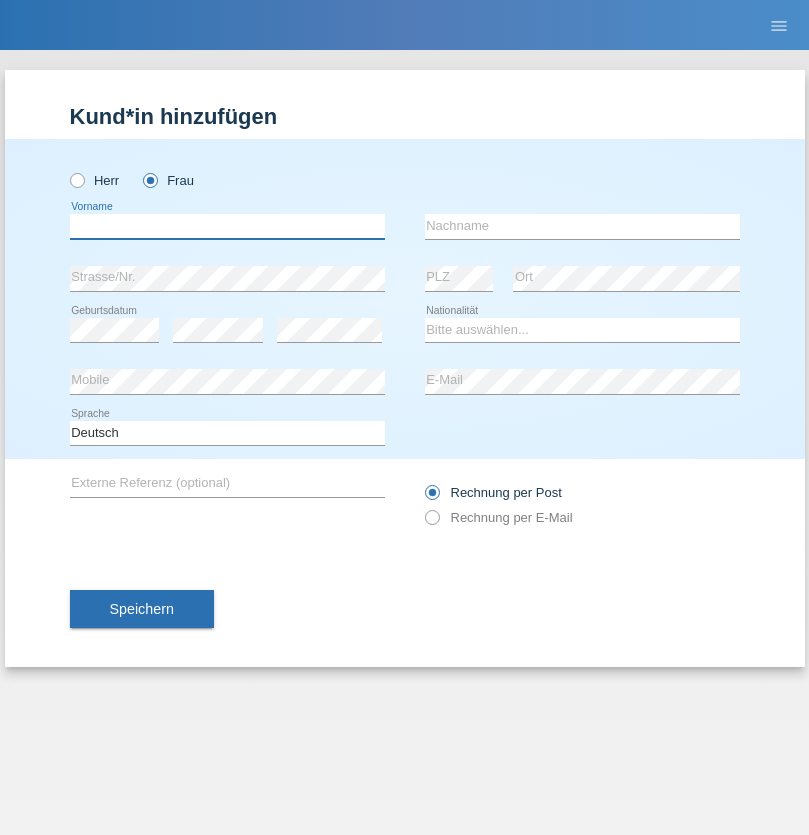 click at bounding box center [227, 226] 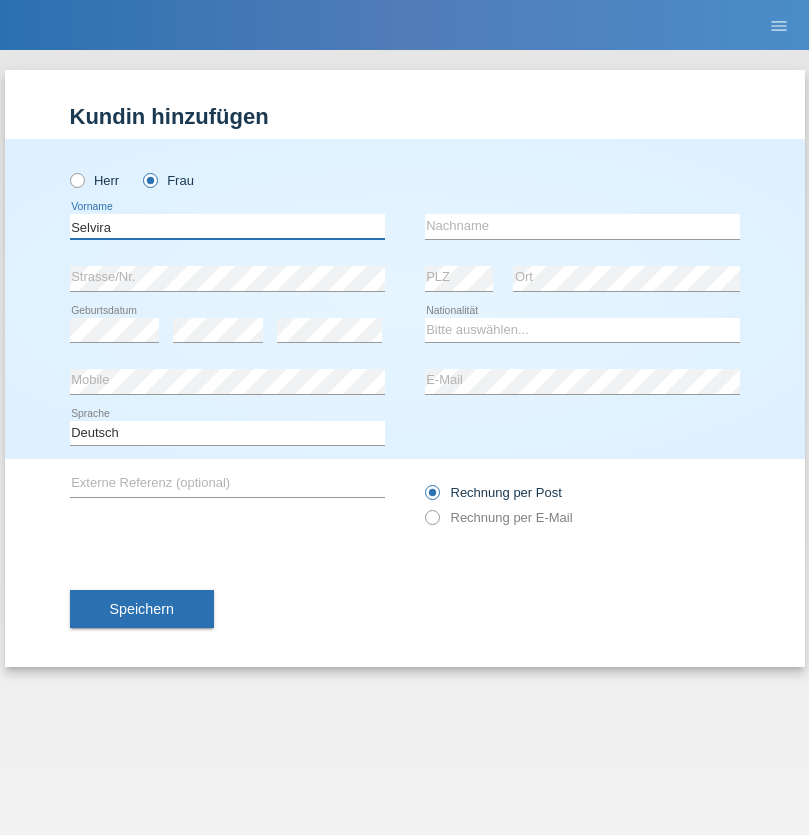 type on "Selvira" 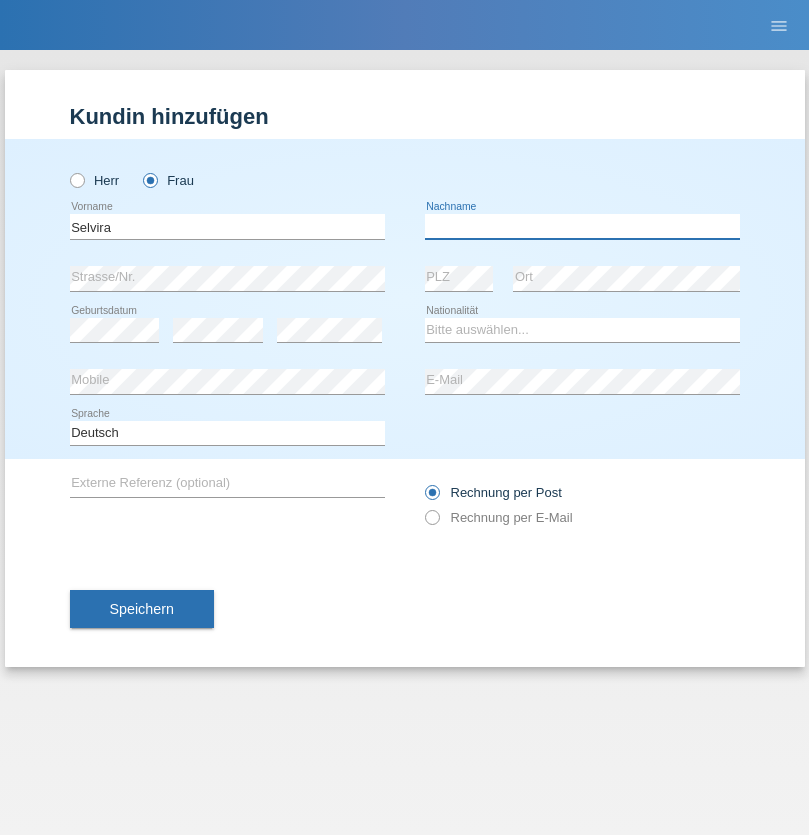 click at bounding box center [582, 226] 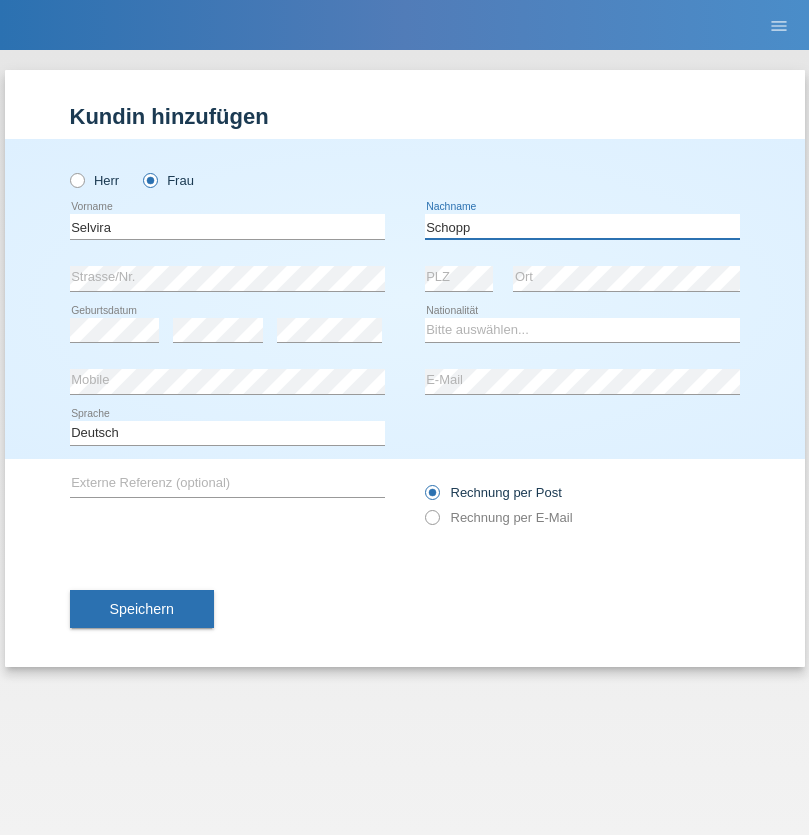 type on "Schopp" 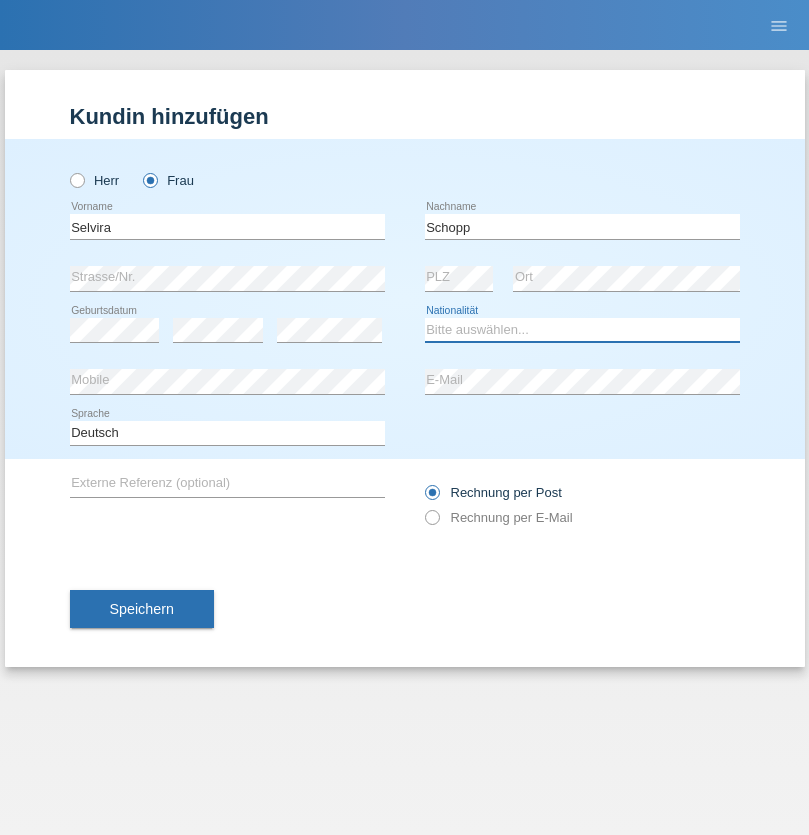 select on "CH" 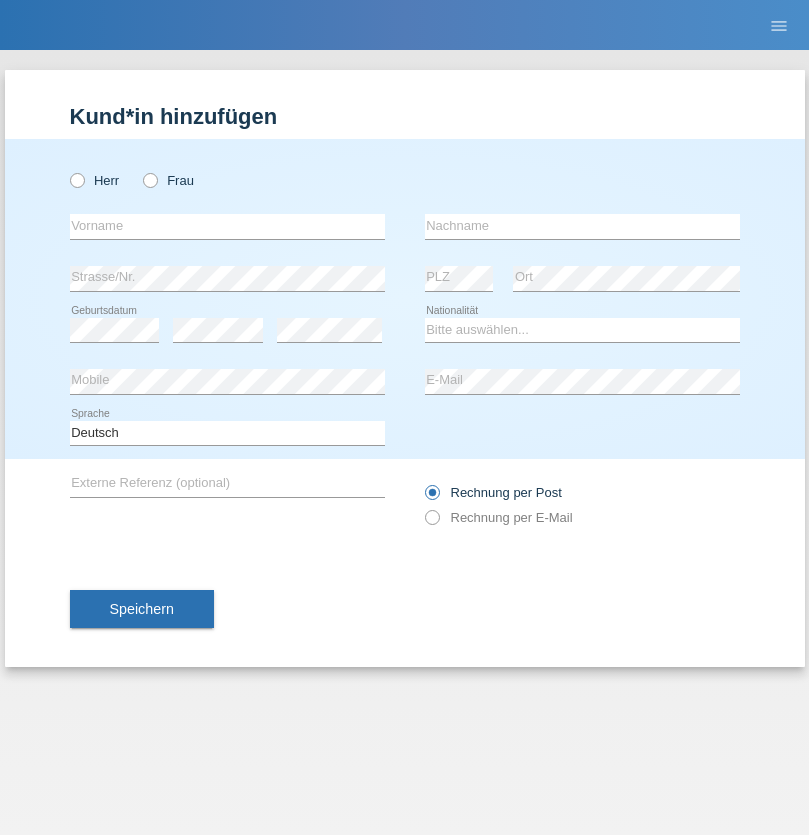 scroll, scrollTop: 0, scrollLeft: 0, axis: both 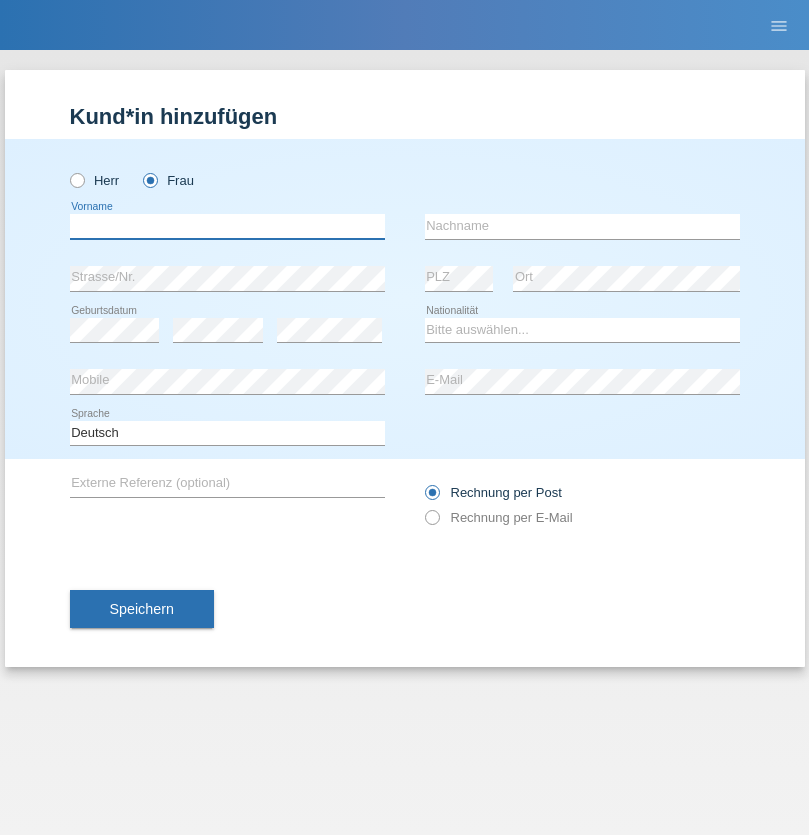 click at bounding box center [227, 226] 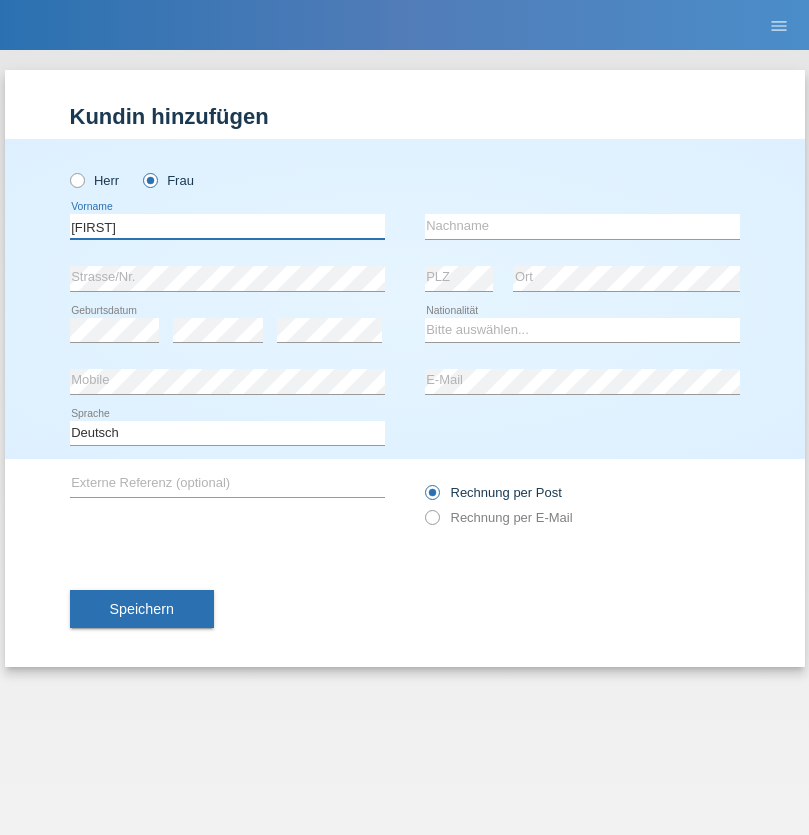 type on "[FIRST]" 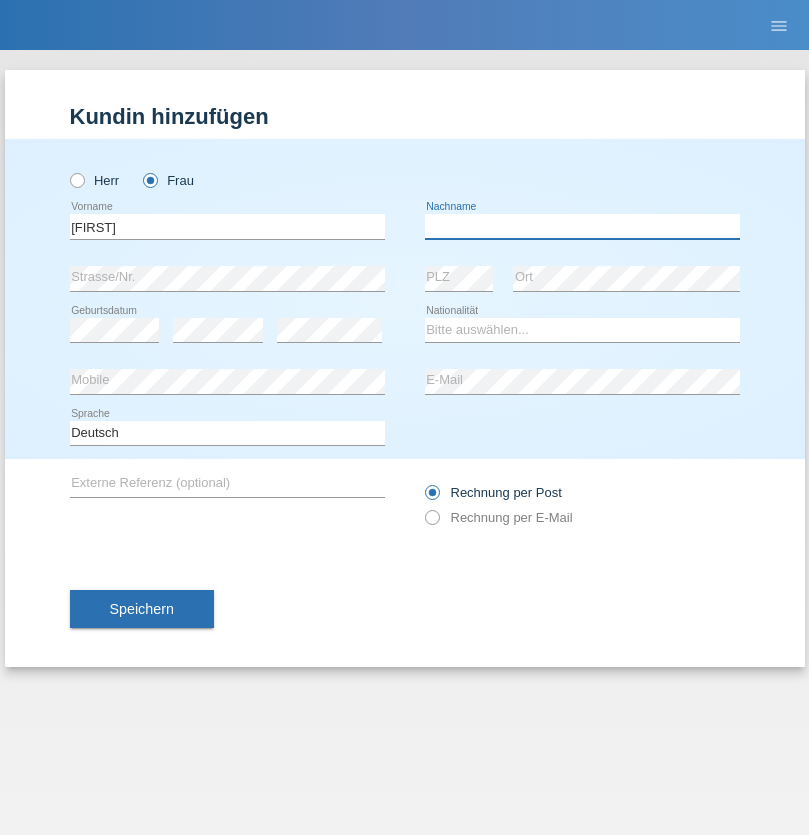click at bounding box center (582, 226) 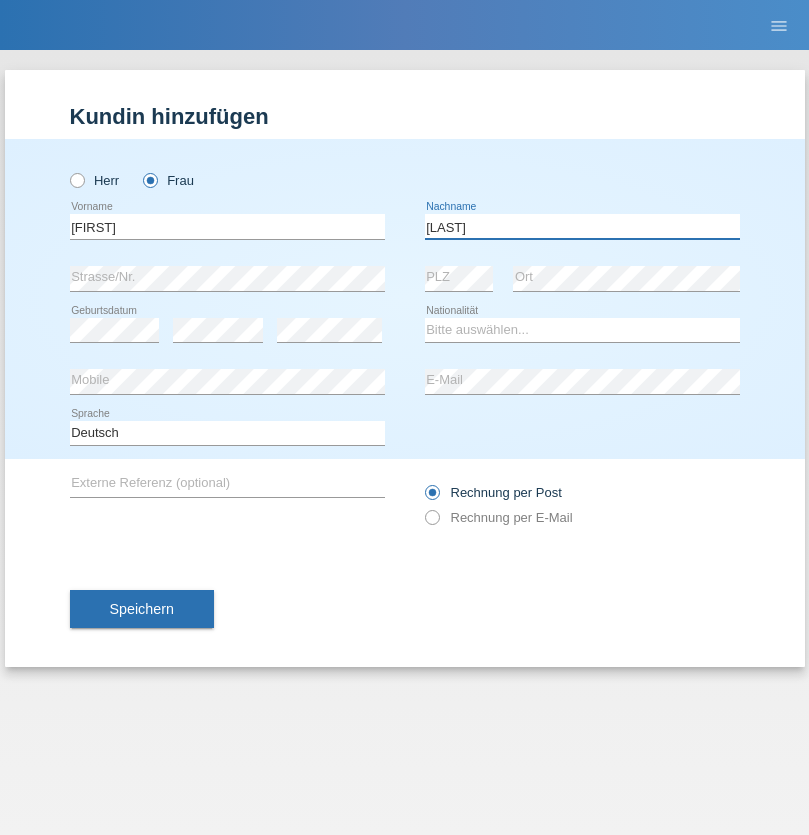 type on "[LAST]" 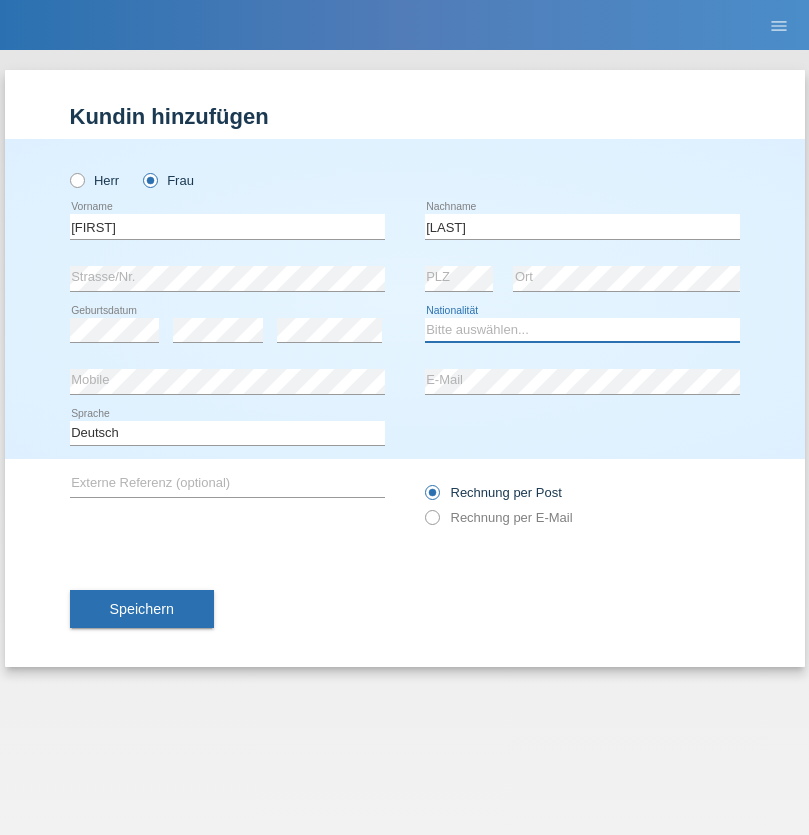 select on "SK" 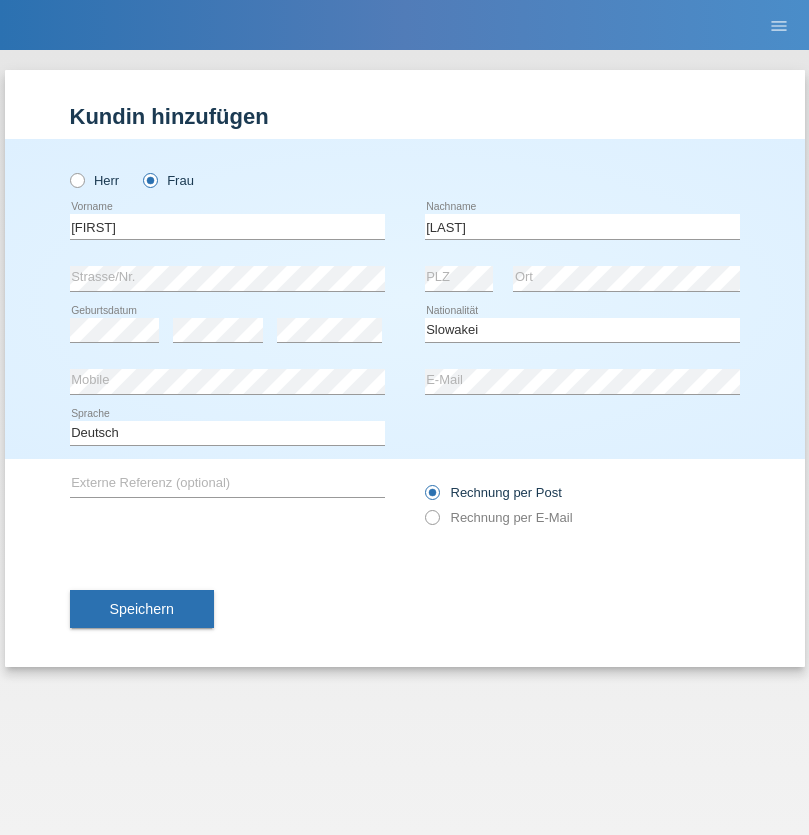 select on "C" 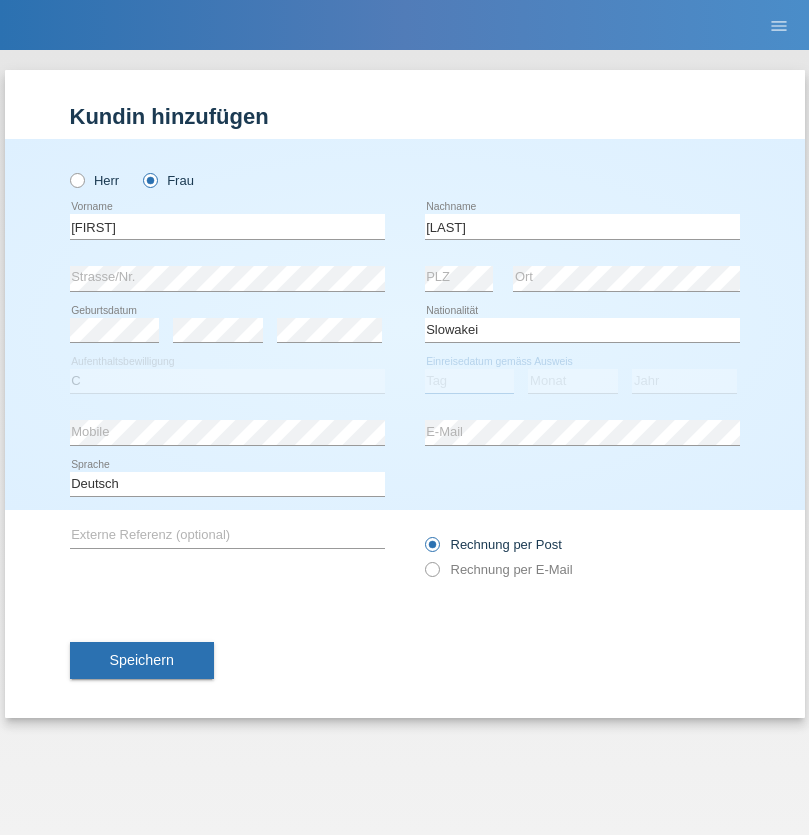 select on "05" 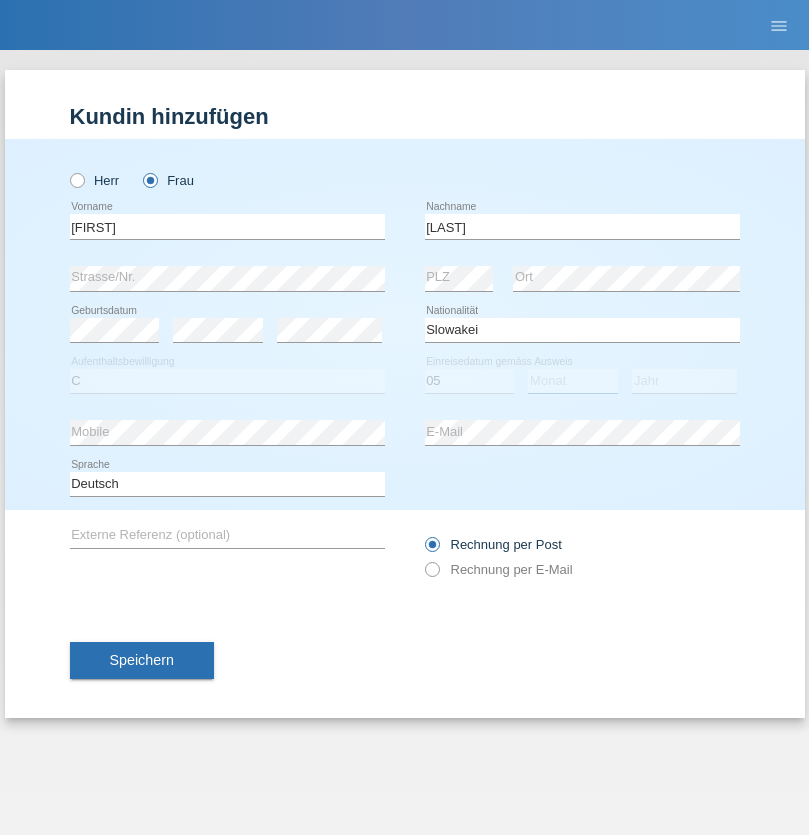 select on "04" 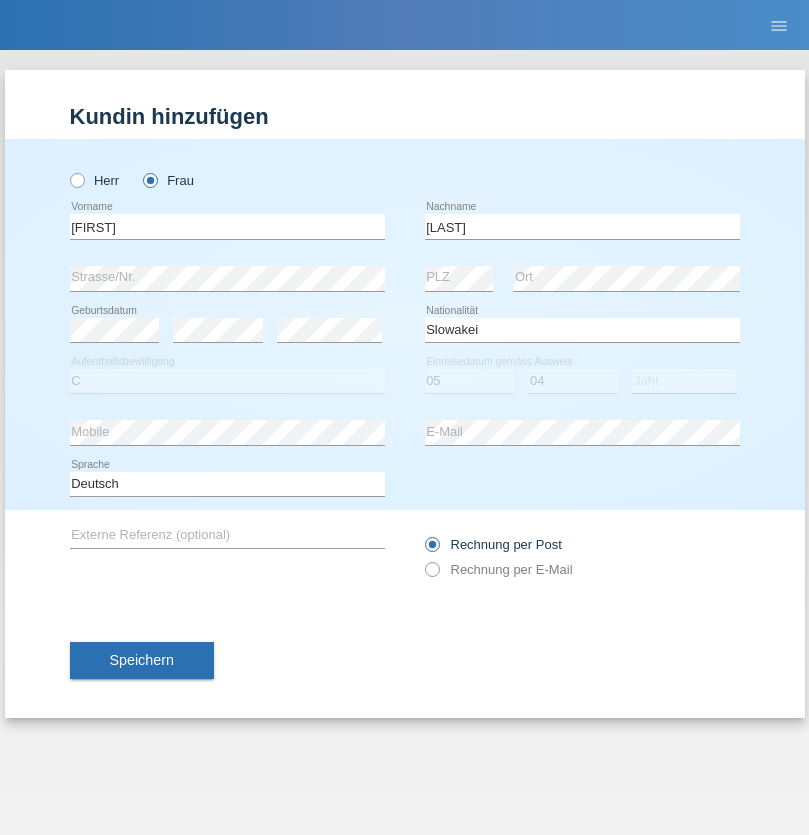 select on "2014" 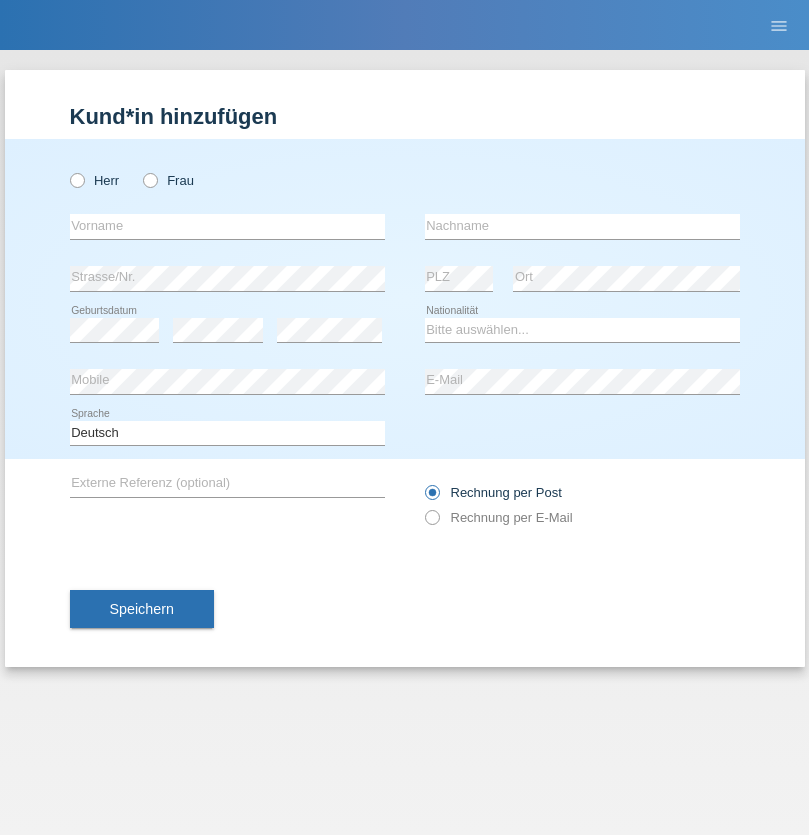 scroll, scrollTop: 0, scrollLeft: 0, axis: both 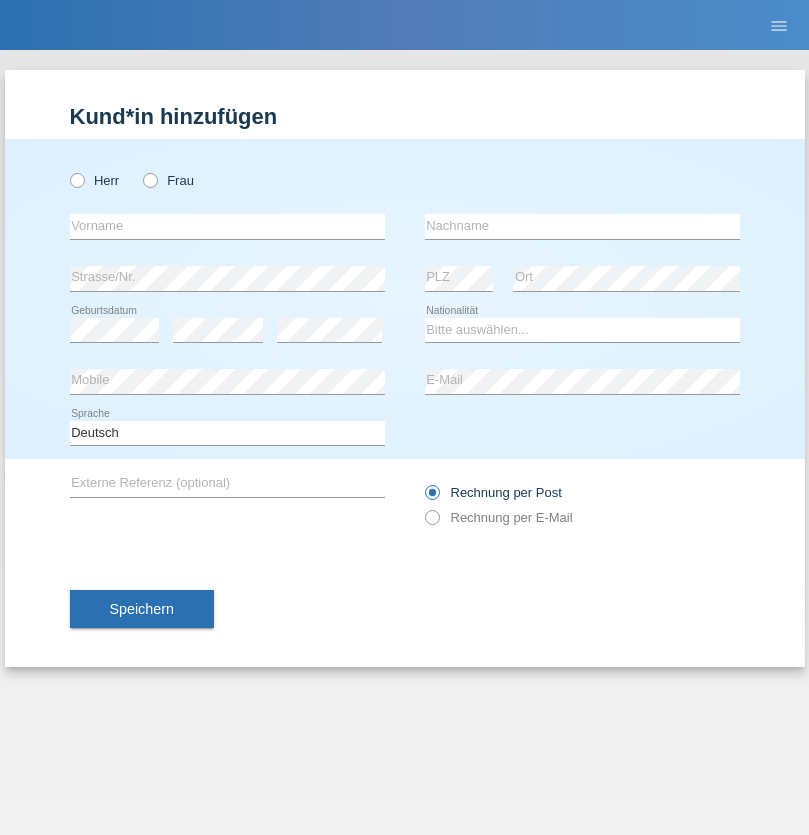 radio on "true" 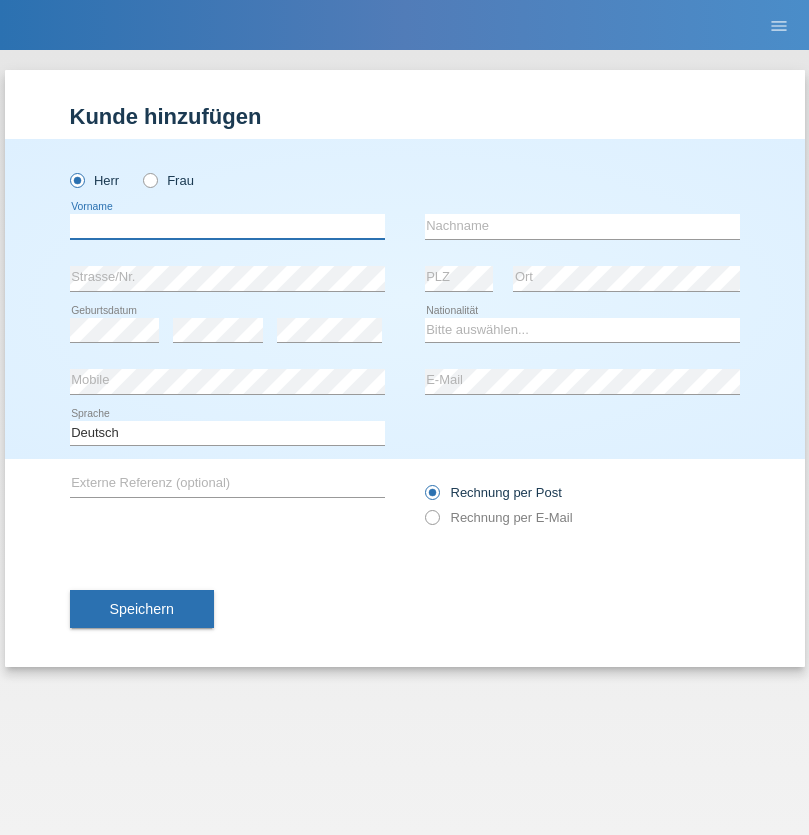 click at bounding box center [227, 226] 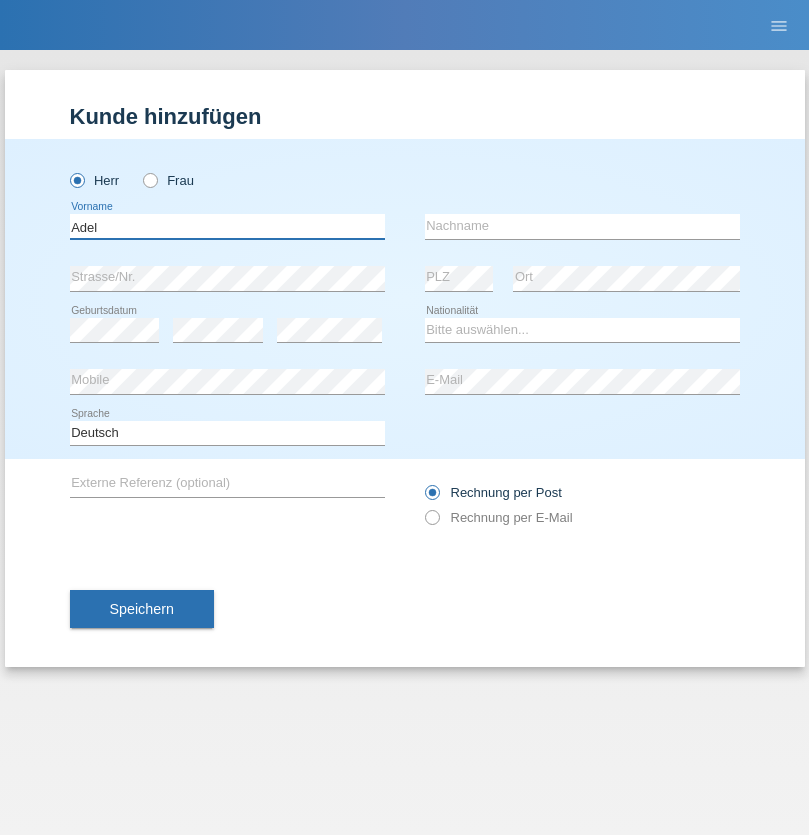 type on "Adel" 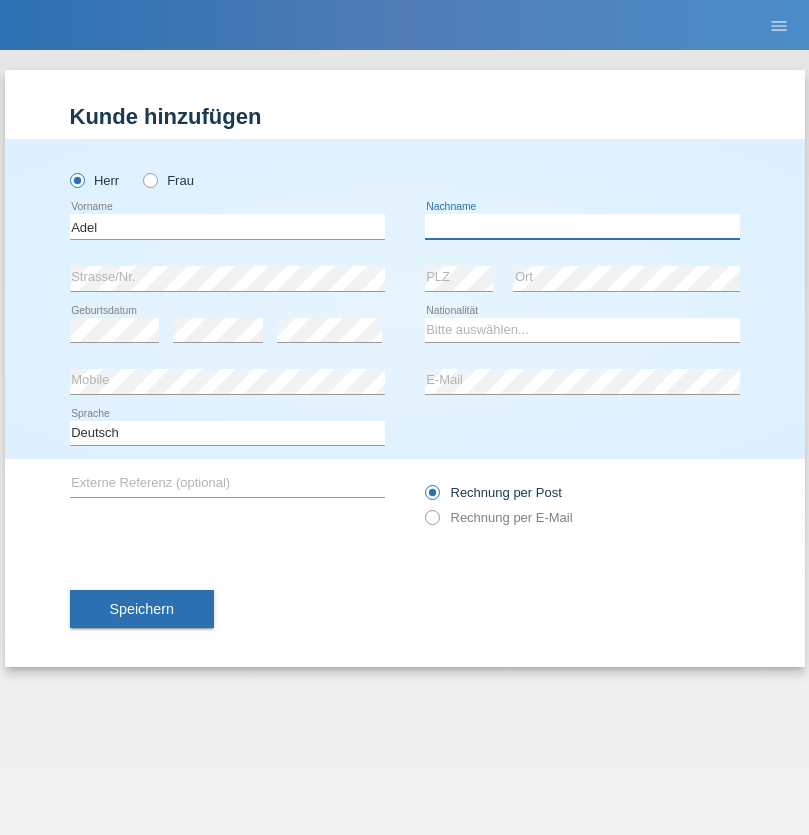 click at bounding box center [582, 226] 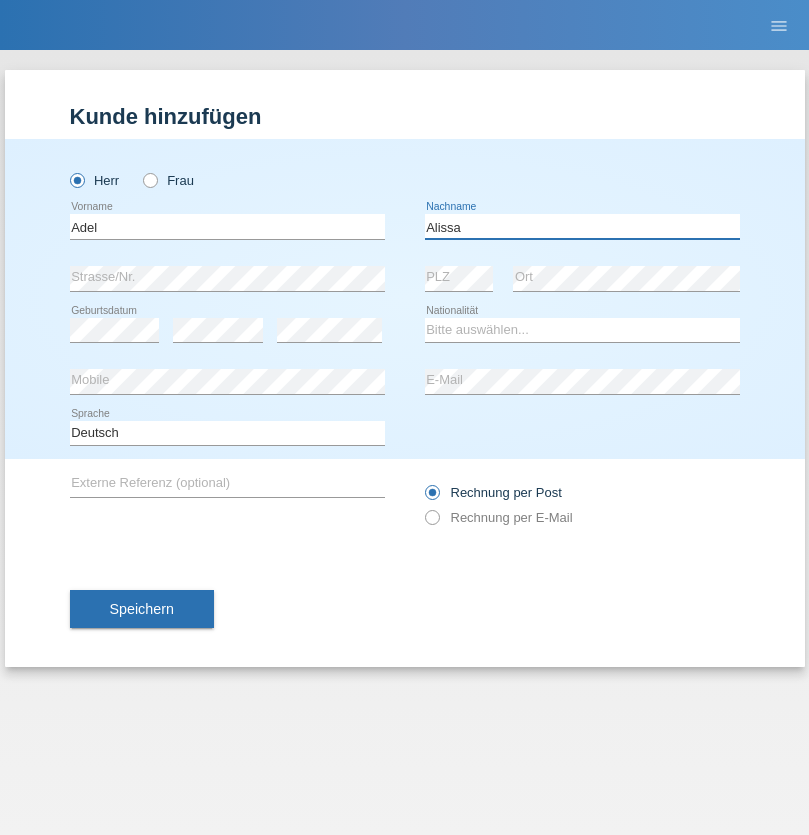 type on "Alissa" 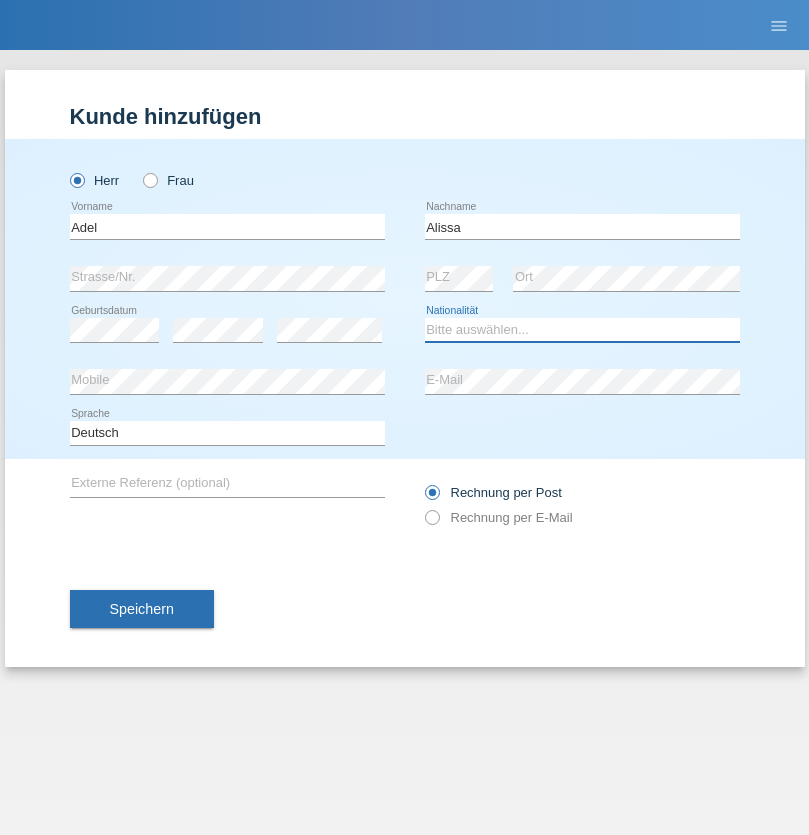 select on "SY" 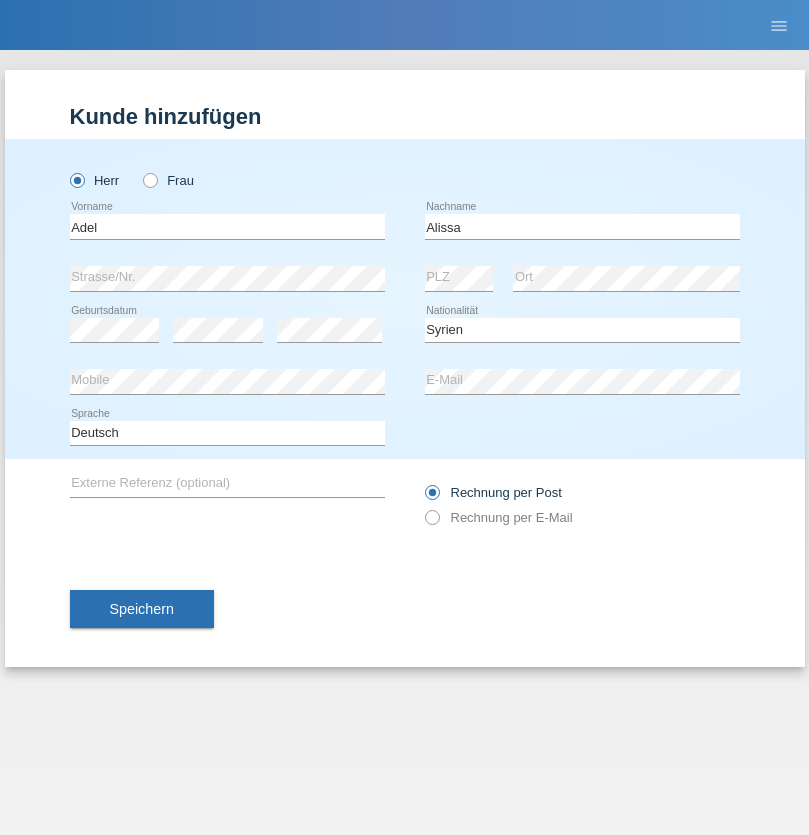 select on "C" 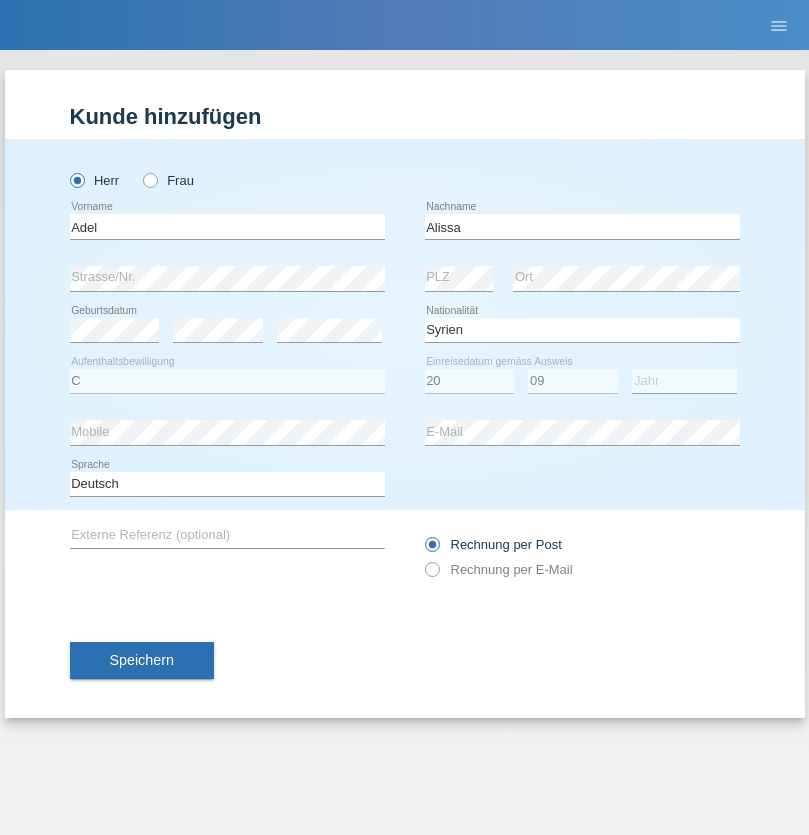 select on "2018" 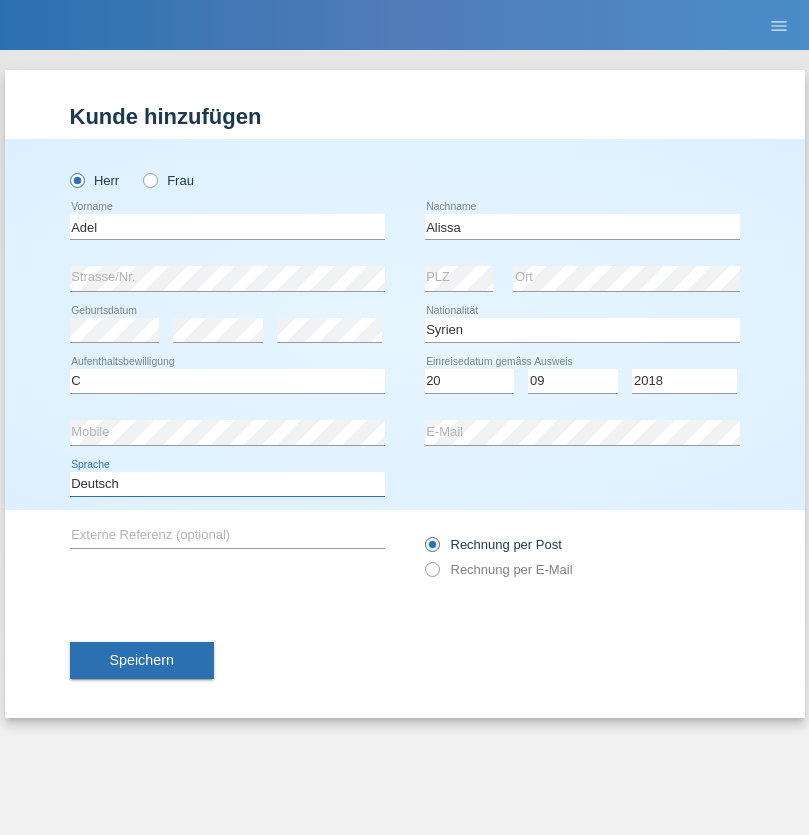 select on "en" 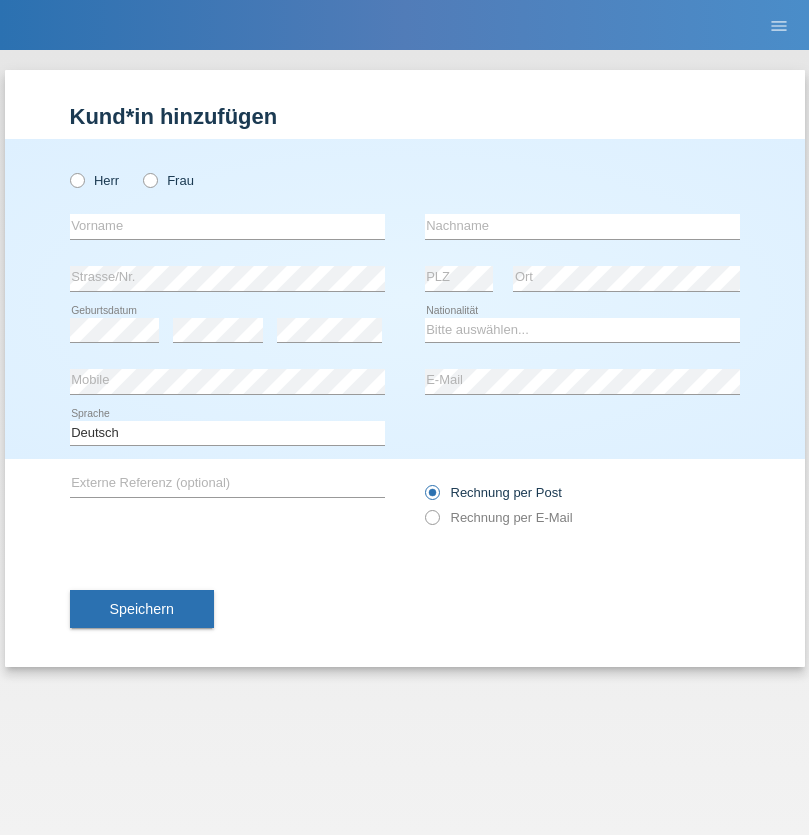 scroll, scrollTop: 0, scrollLeft: 0, axis: both 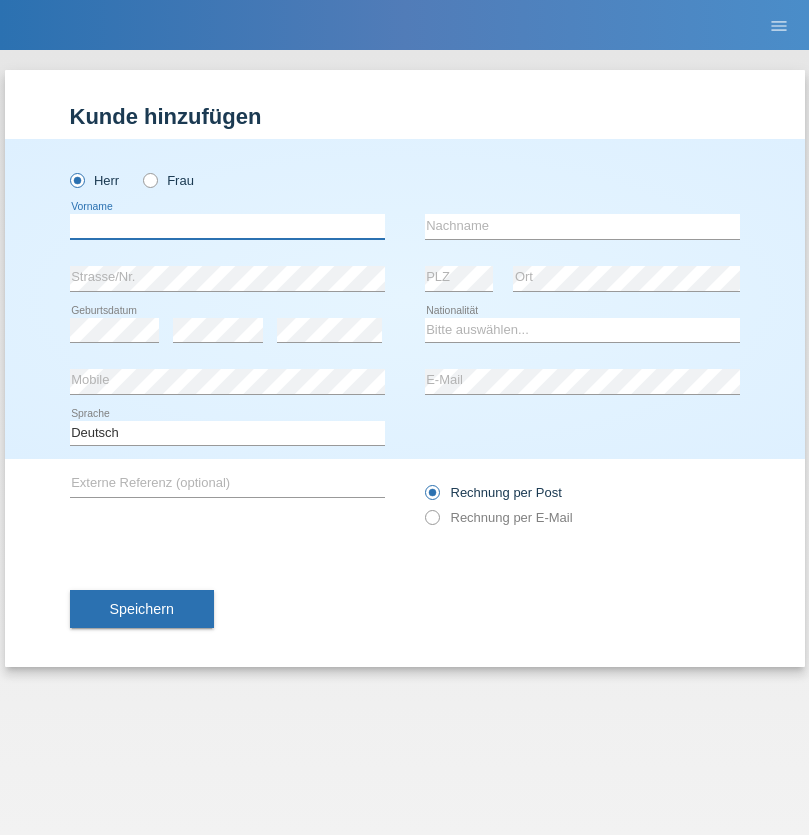 click at bounding box center (227, 226) 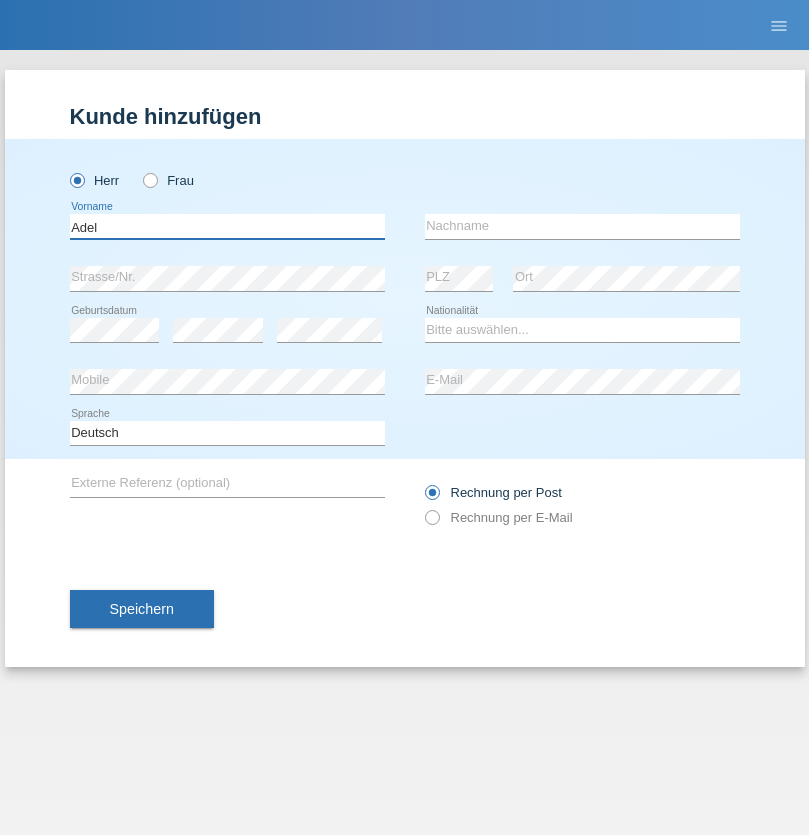 type on "Adel" 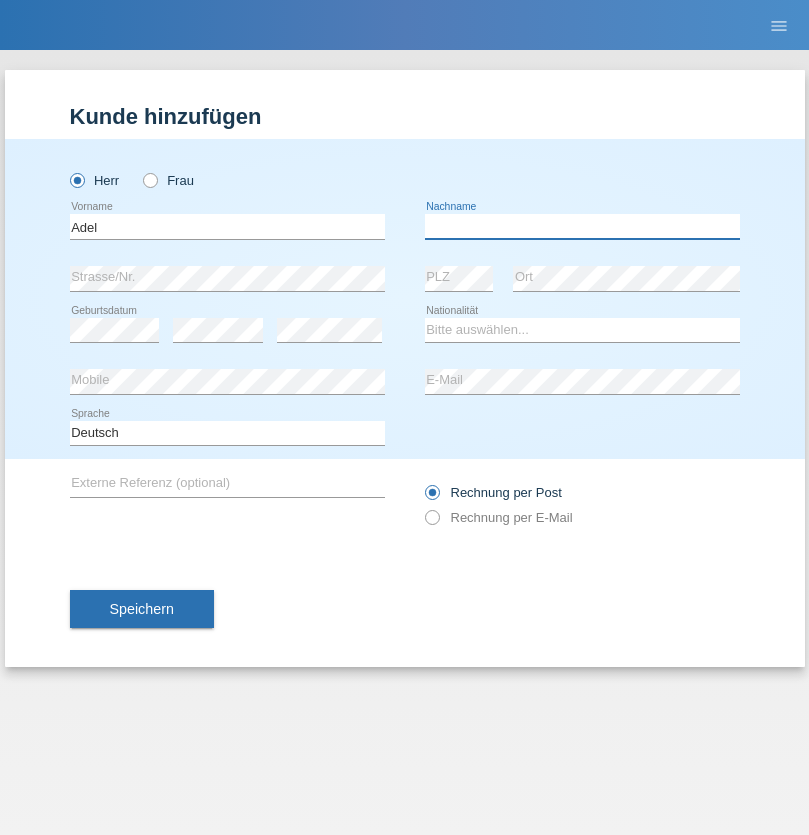 click at bounding box center [582, 226] 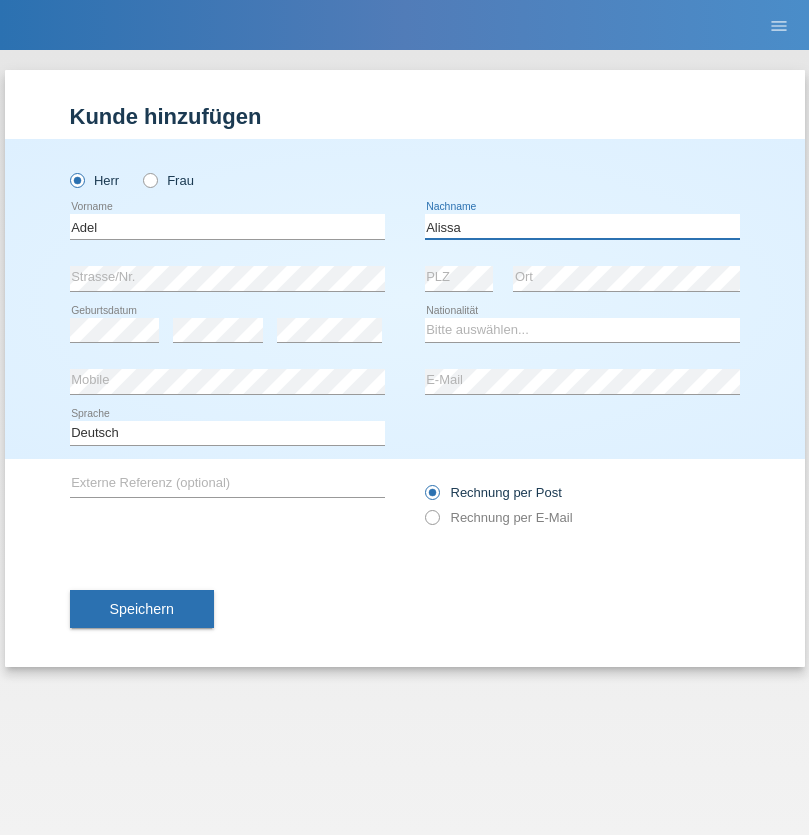 type on "Alissa" 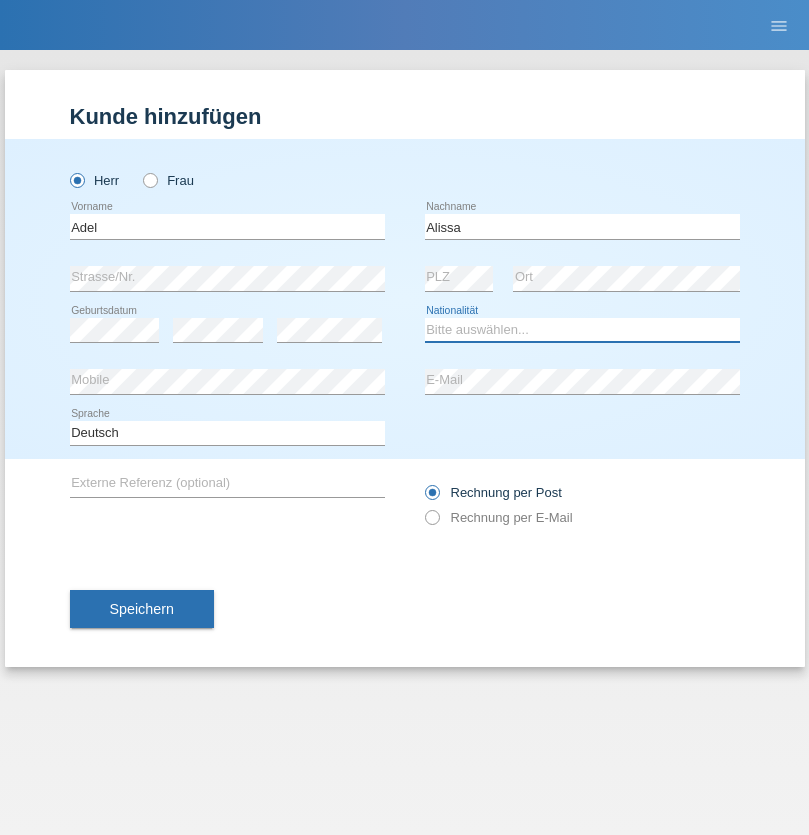 select on "SY" 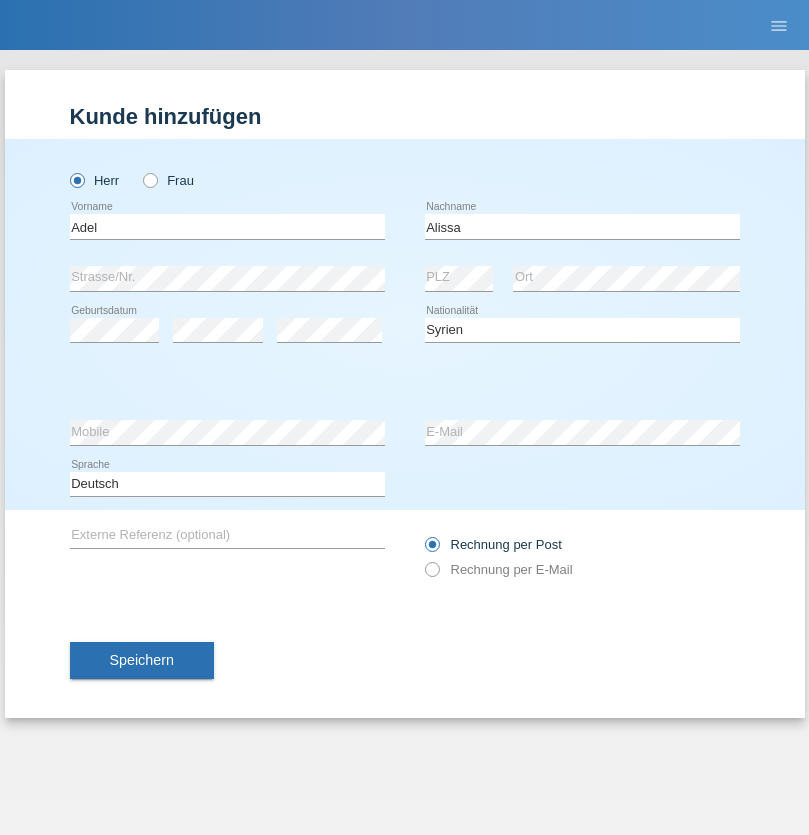 select on "C" 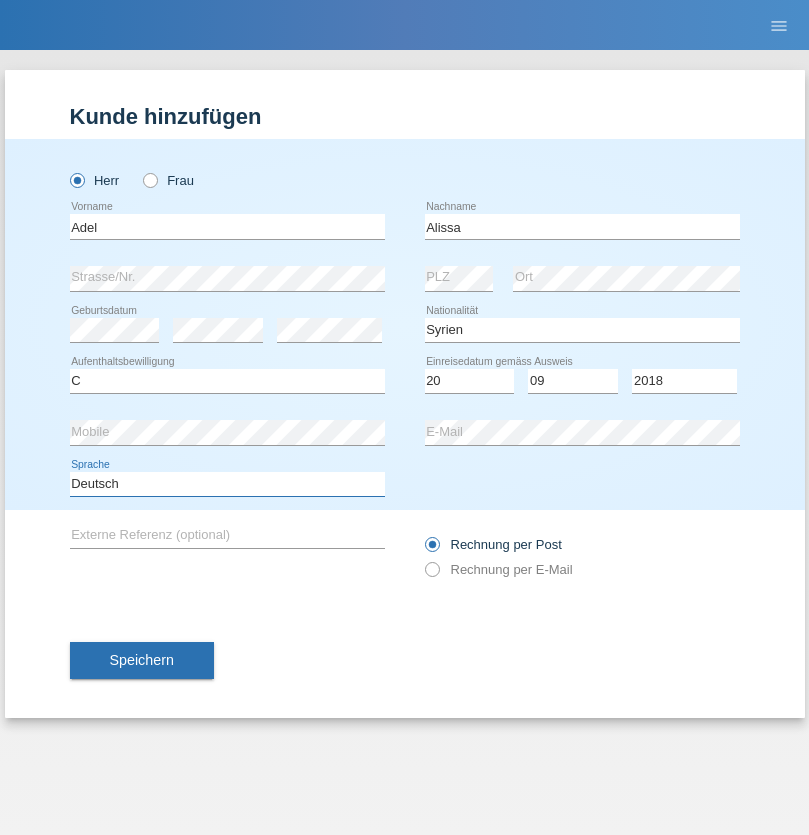 select on "en" 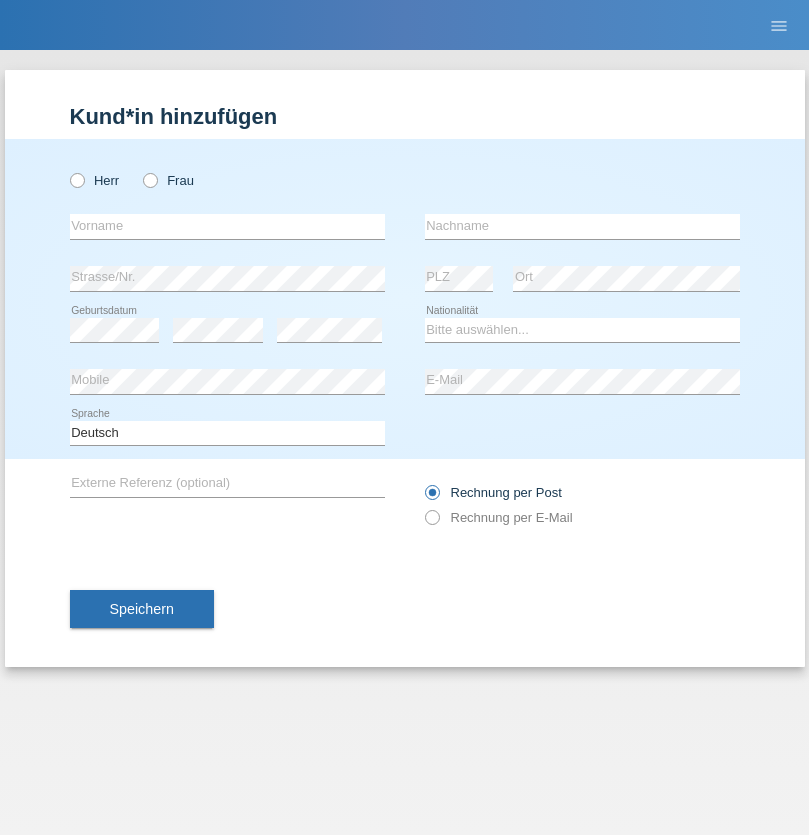 scroll, scrollTop: 0, scrollLeft: 0, axis: both 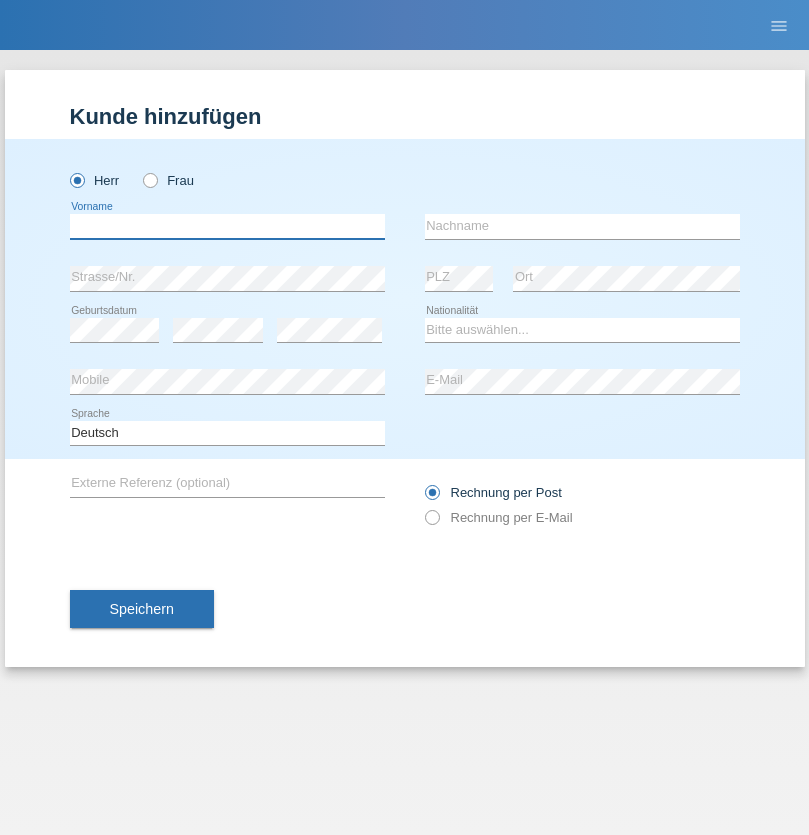 click at bounding box center [227, 226] 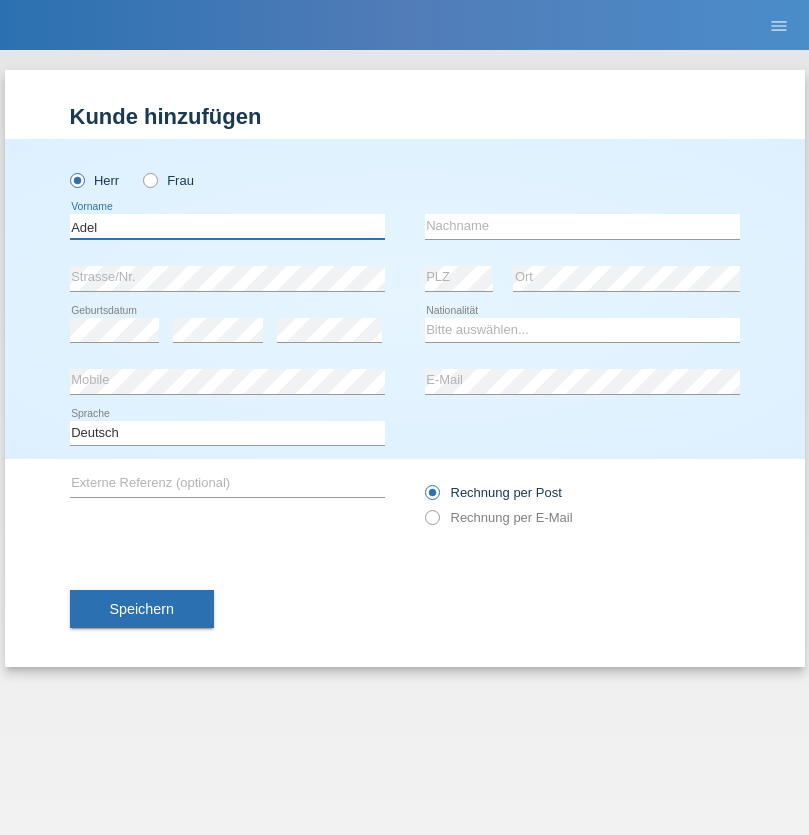 type on "Adel" 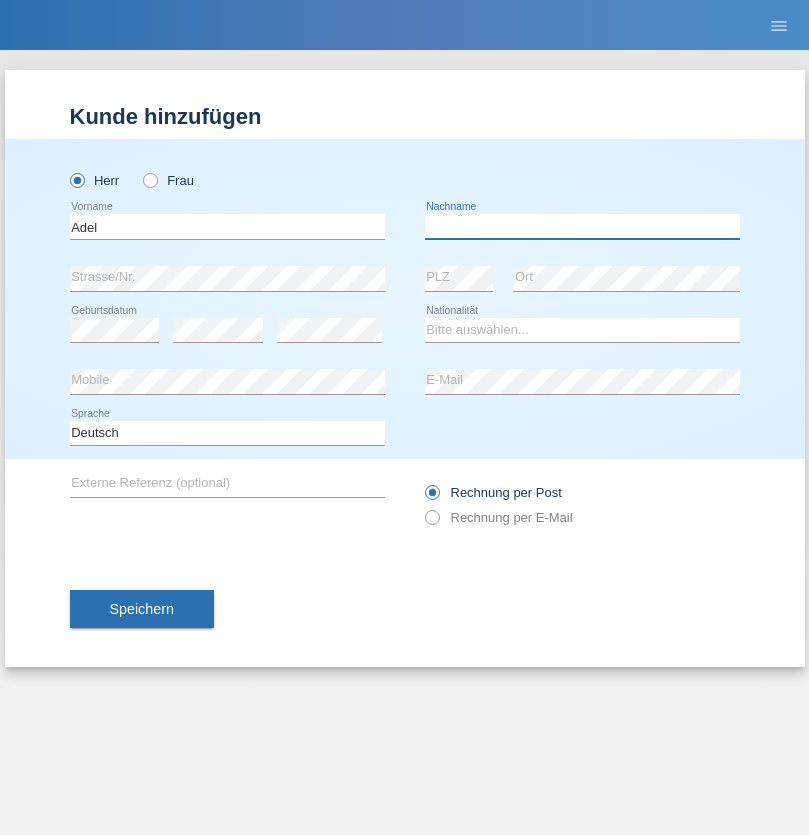 click at bounding box center (582, 226) 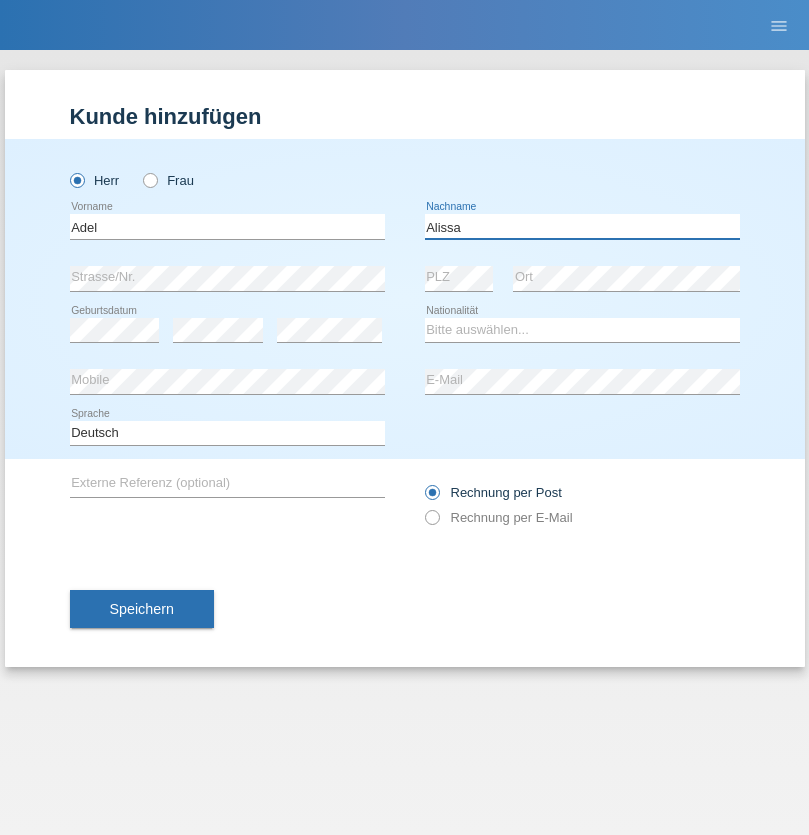 type on "Alissa" 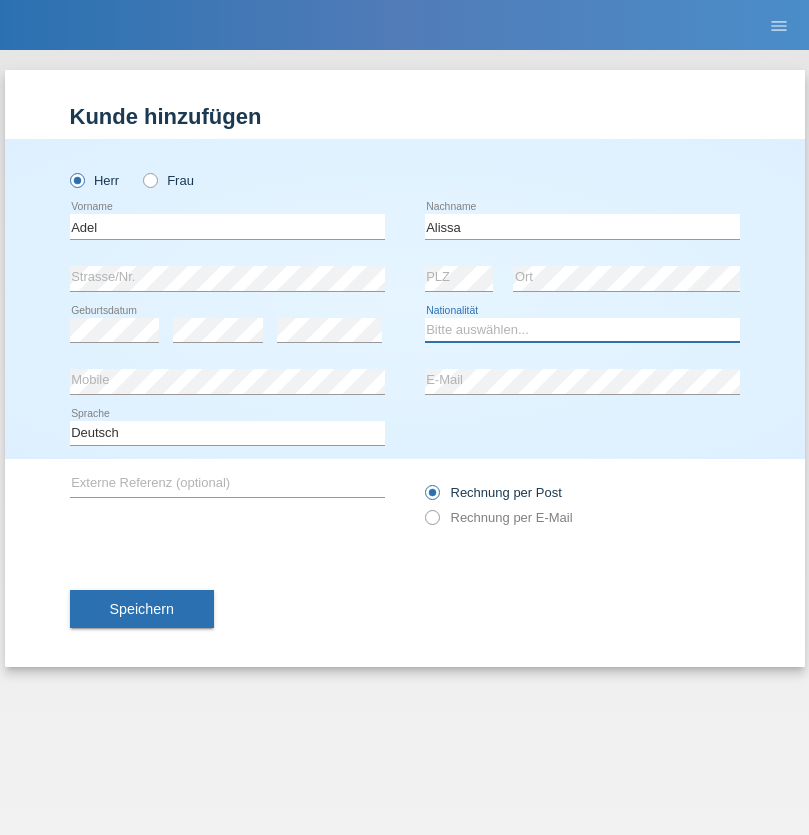select on "SY" 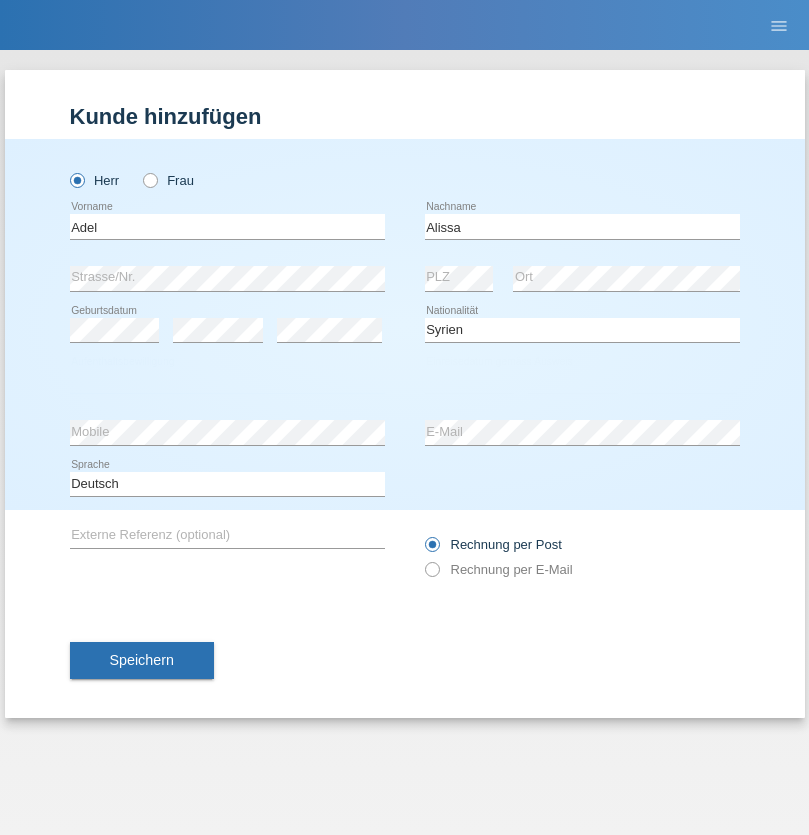 select on "C" 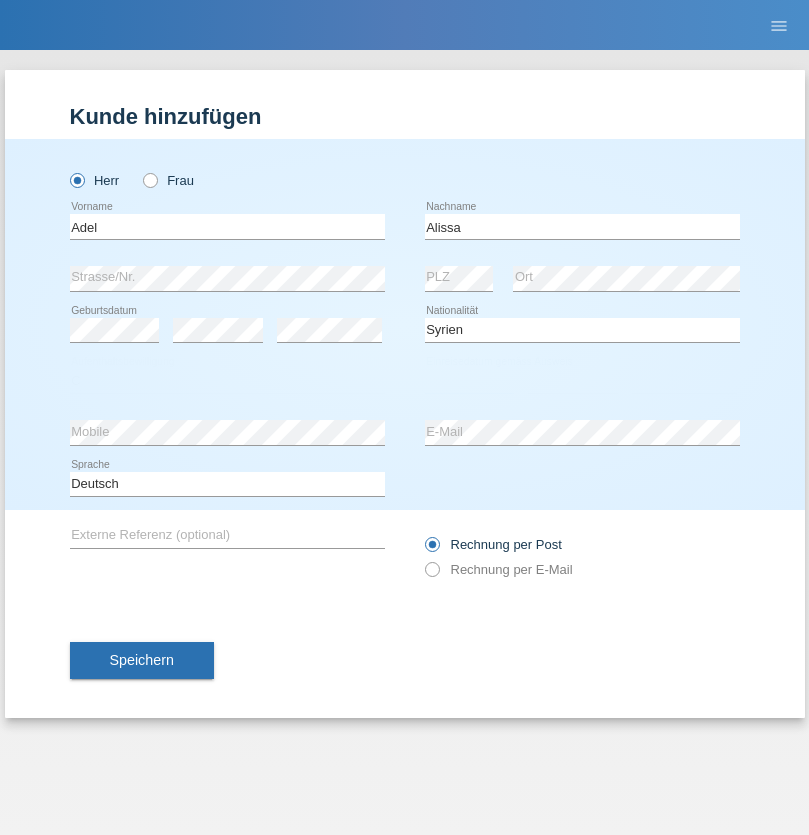 select on "20" 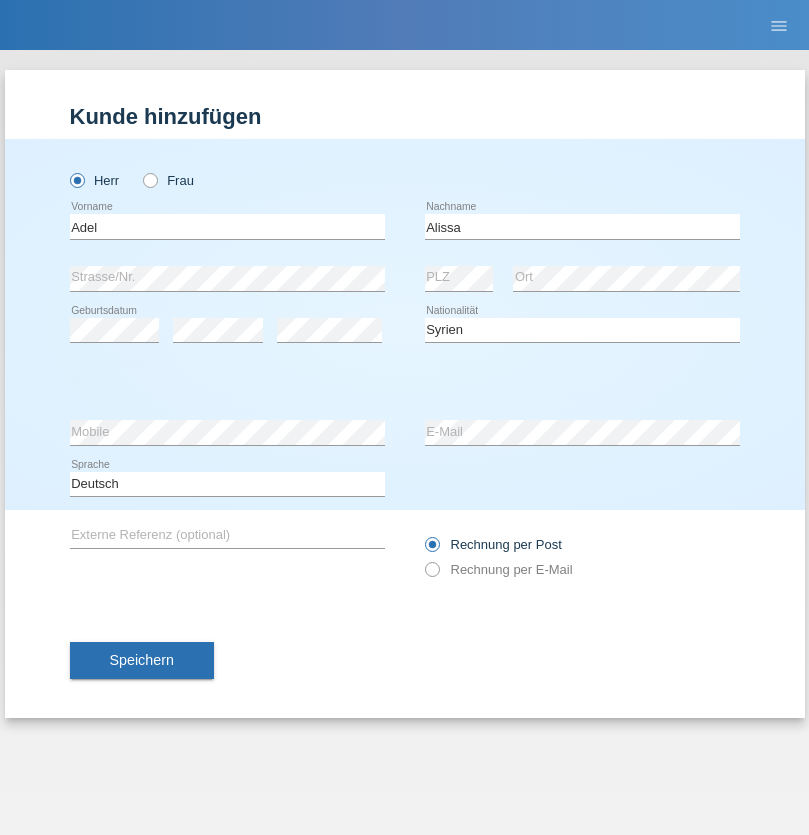select on "09" 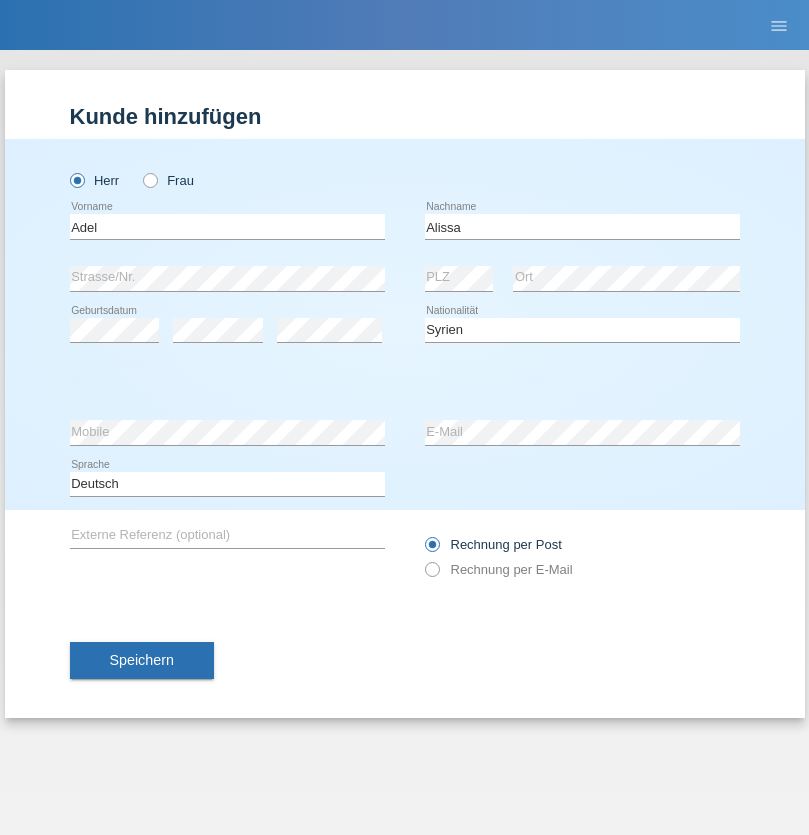 select on "2018" 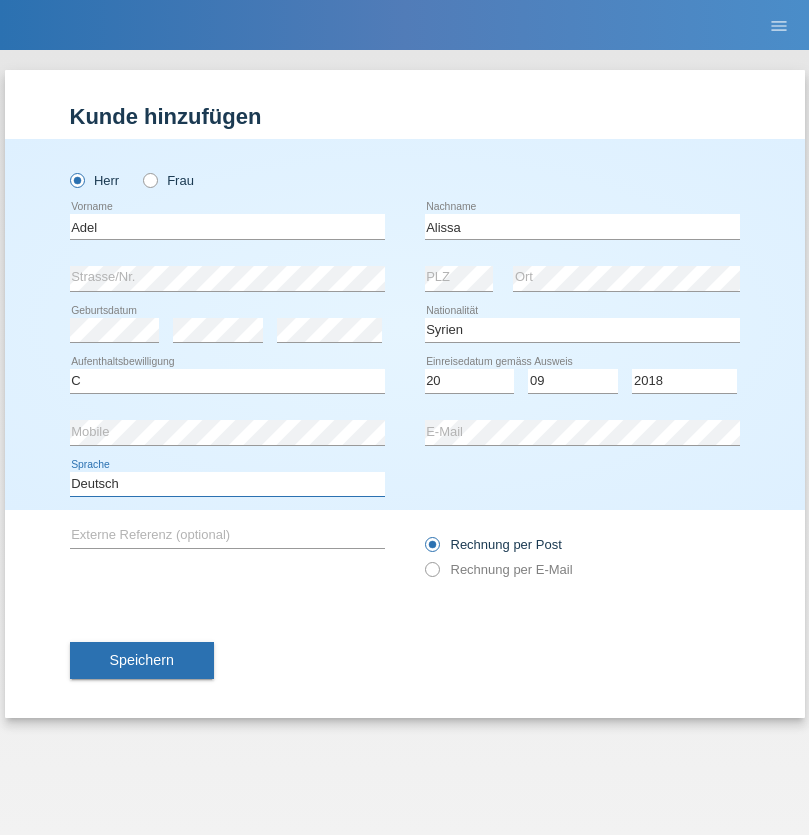 select on "en" 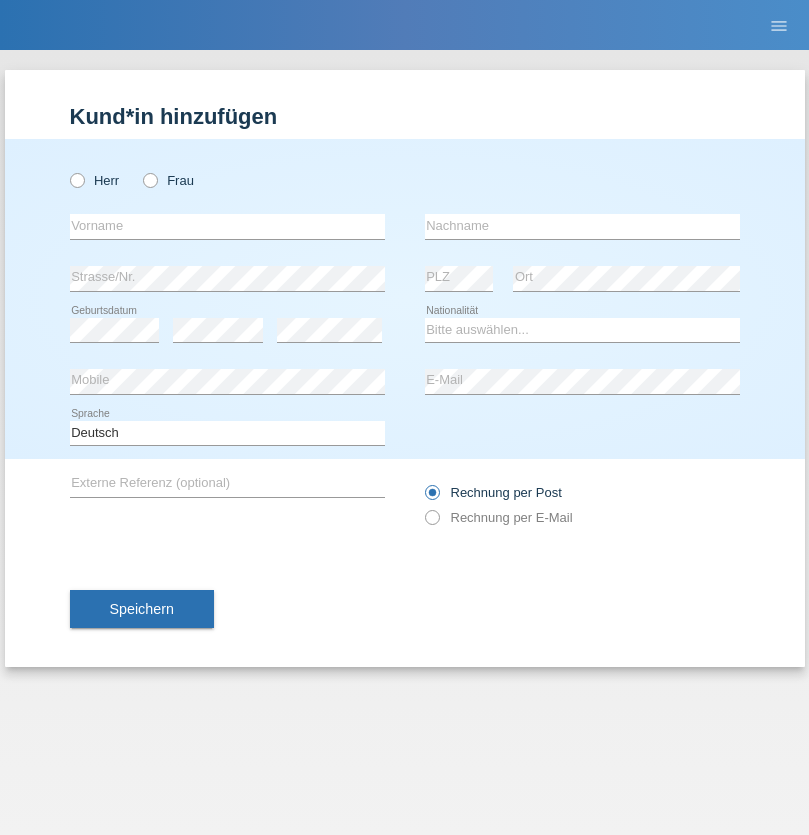 scroll, scrollTop: 0, scrollLeft: 0, axis: both 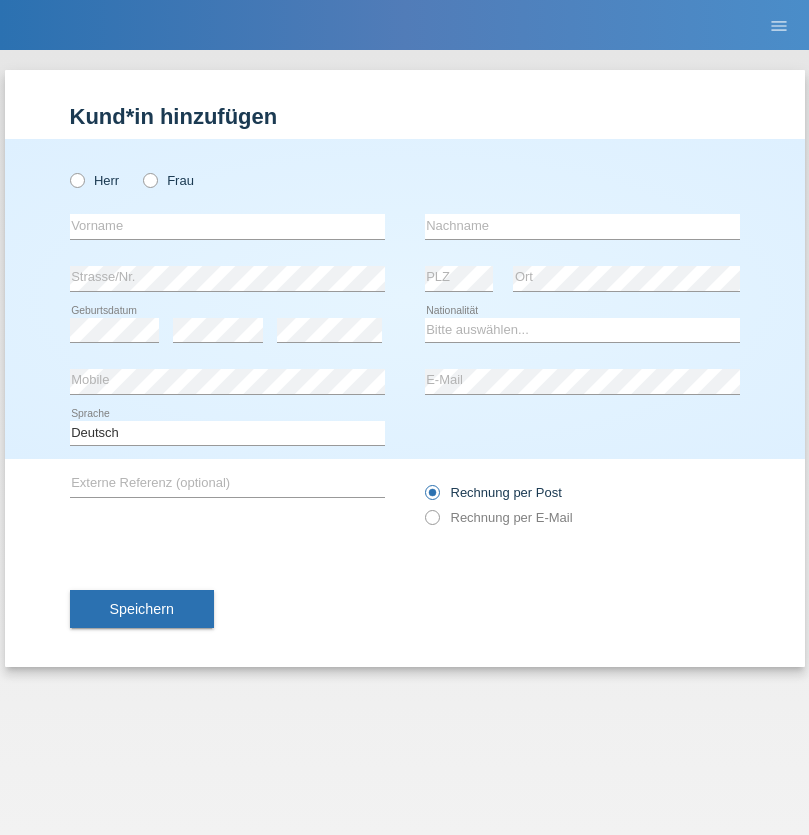 radio on "true" 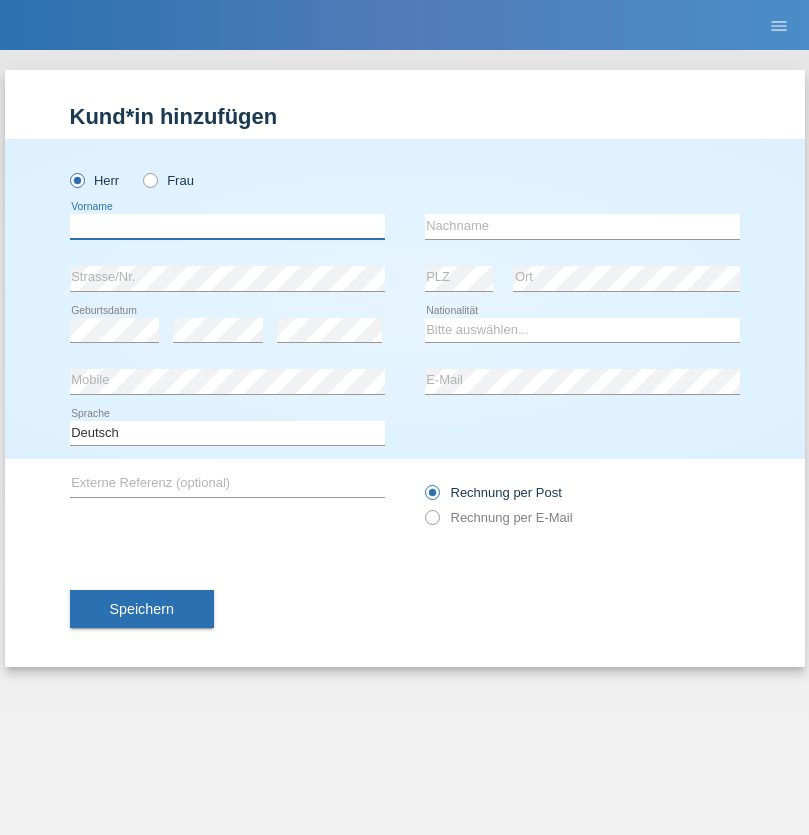 click at bounding box center (227, 226) 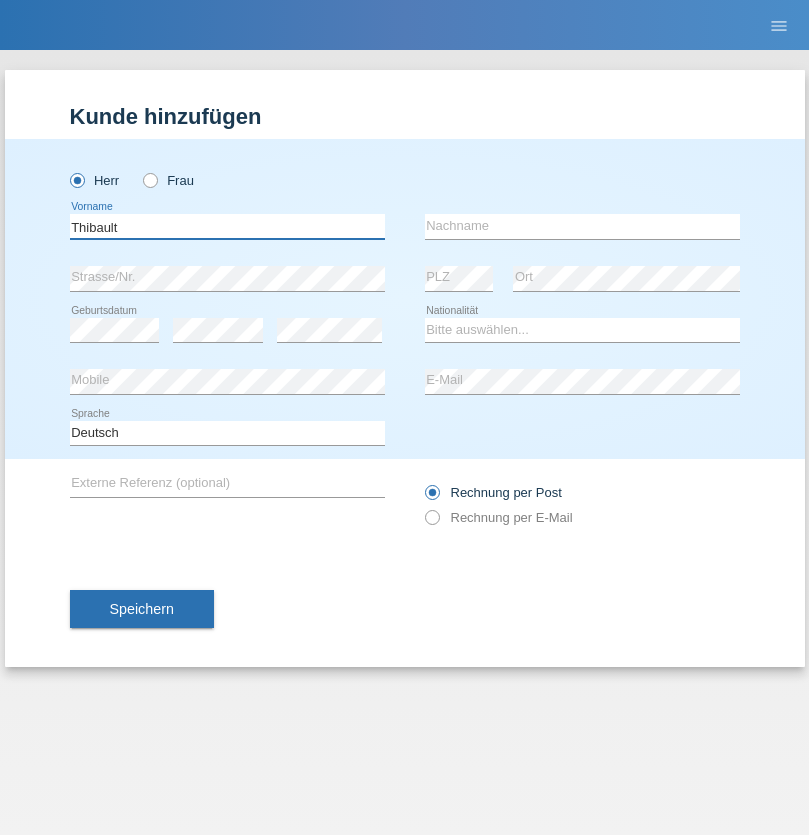 type on "Thibault" 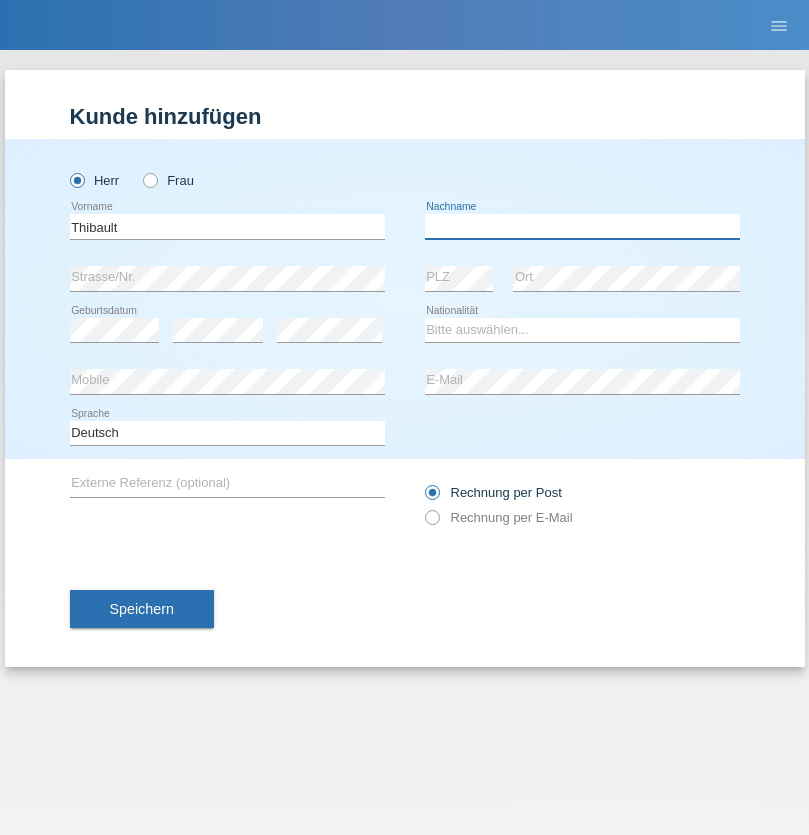 click at bounding box center (582, 226) 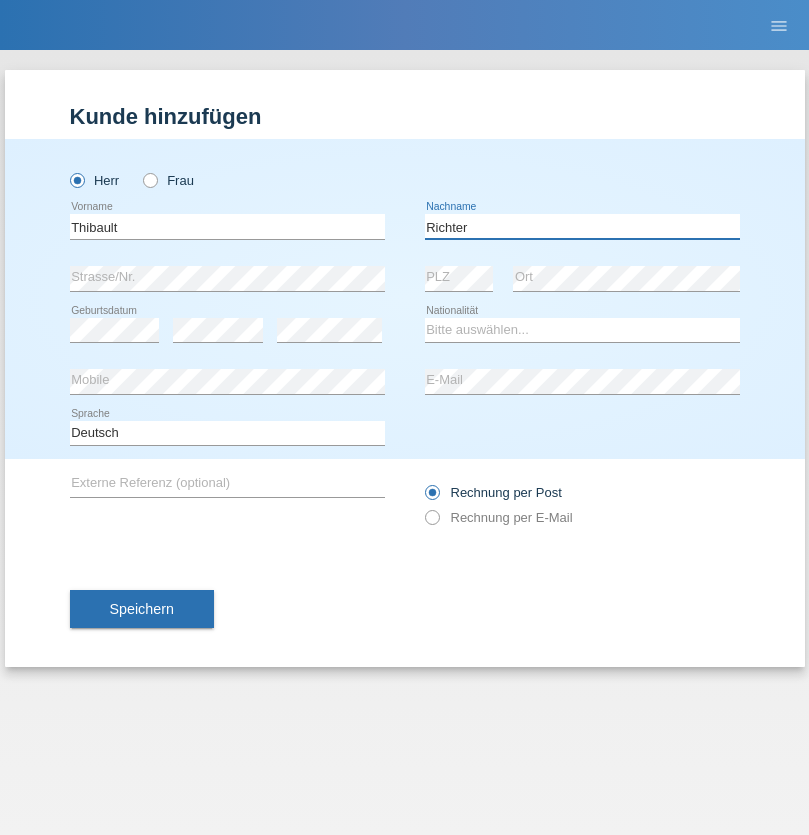 type on "Richter" 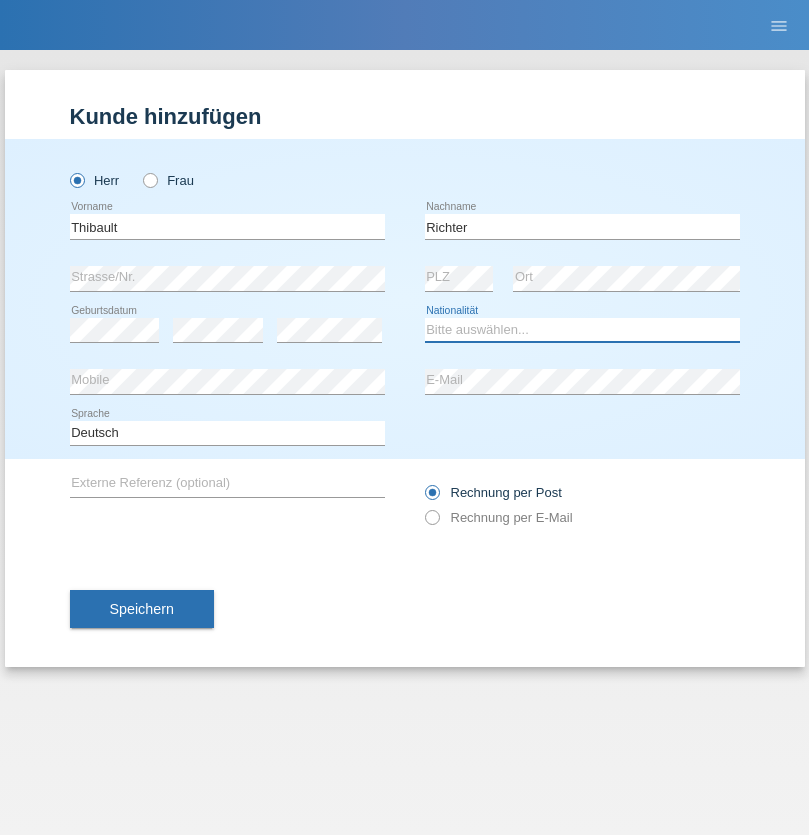 select on "CH" 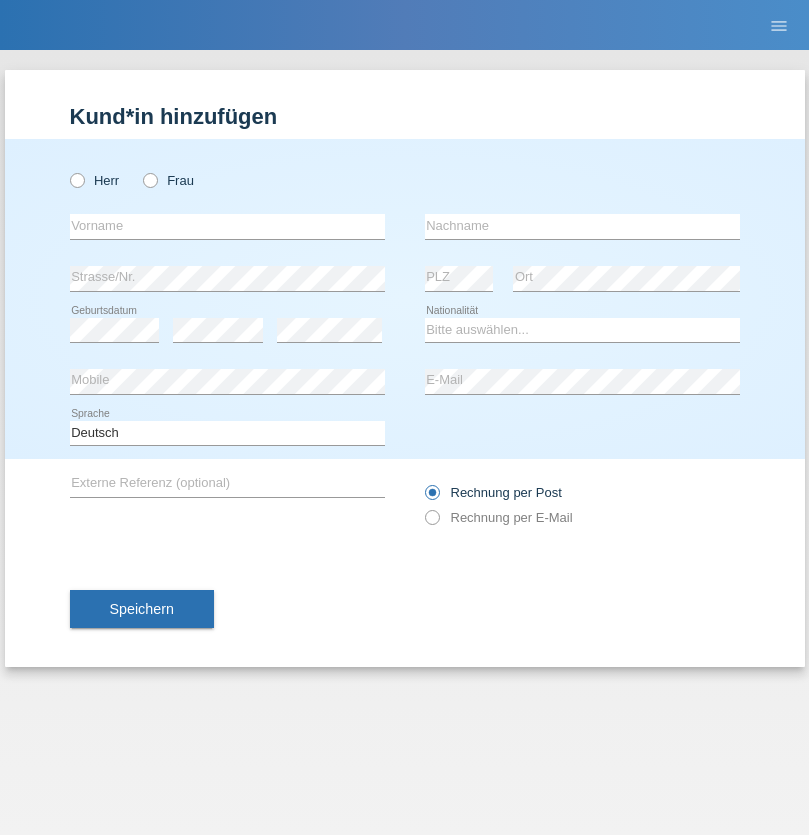 scroll, scrollTop: 0, scrollLeft: 0, axis: both 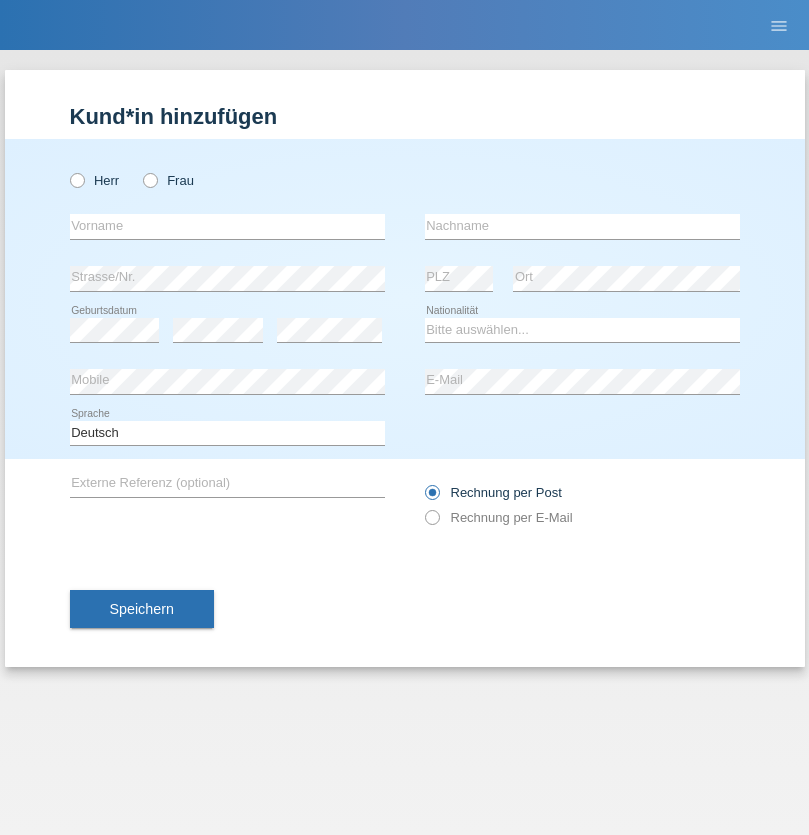 radio on "true" 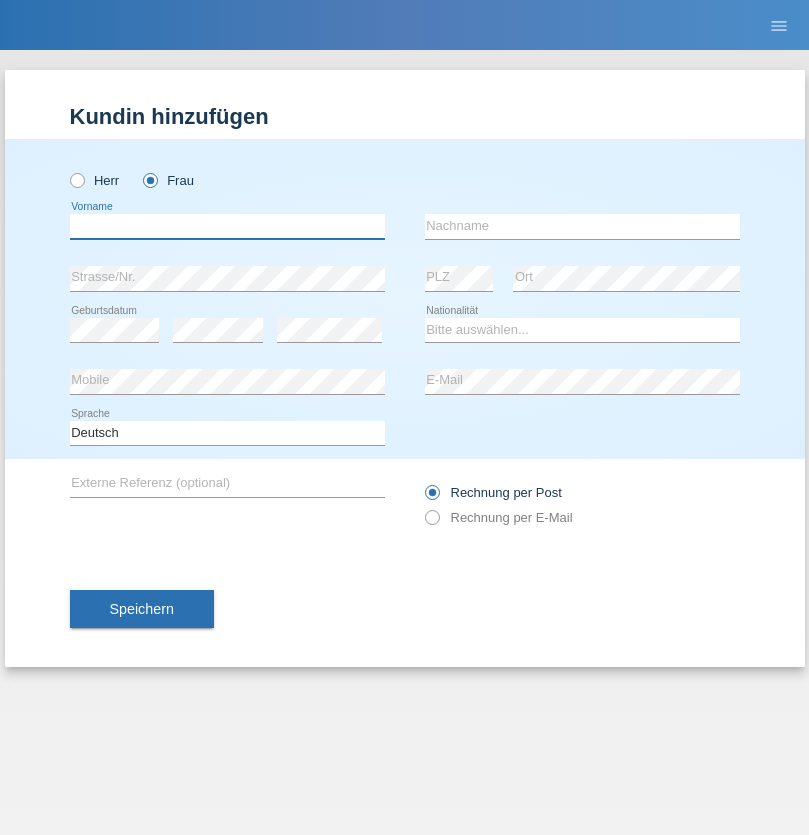 click at bounding box center [227, 226] 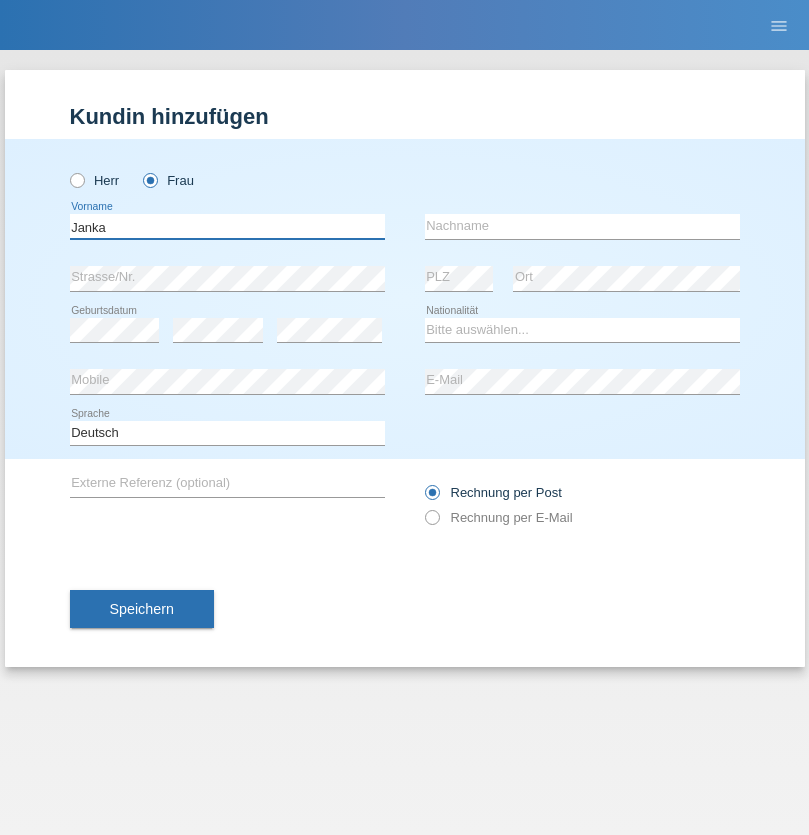 type on "Janka" 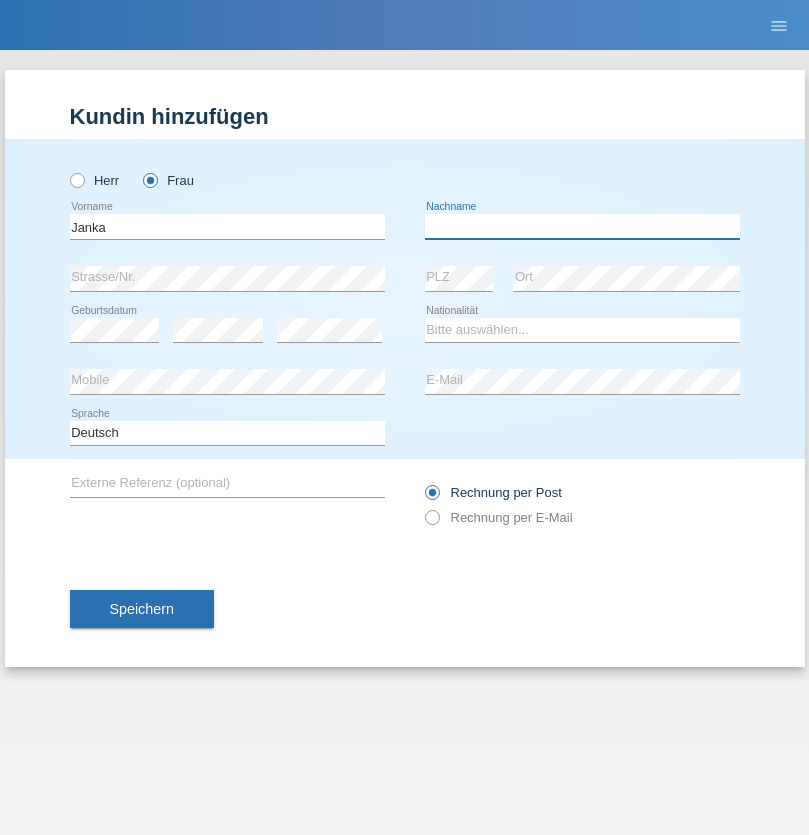 click at bounding box center (582, 226) 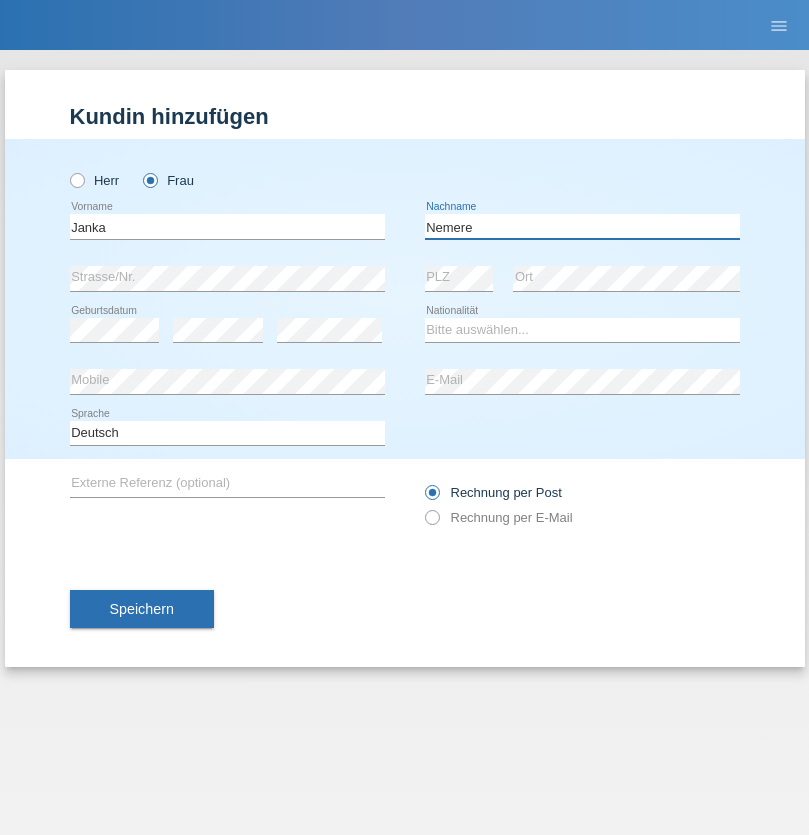 type on "Nemere" 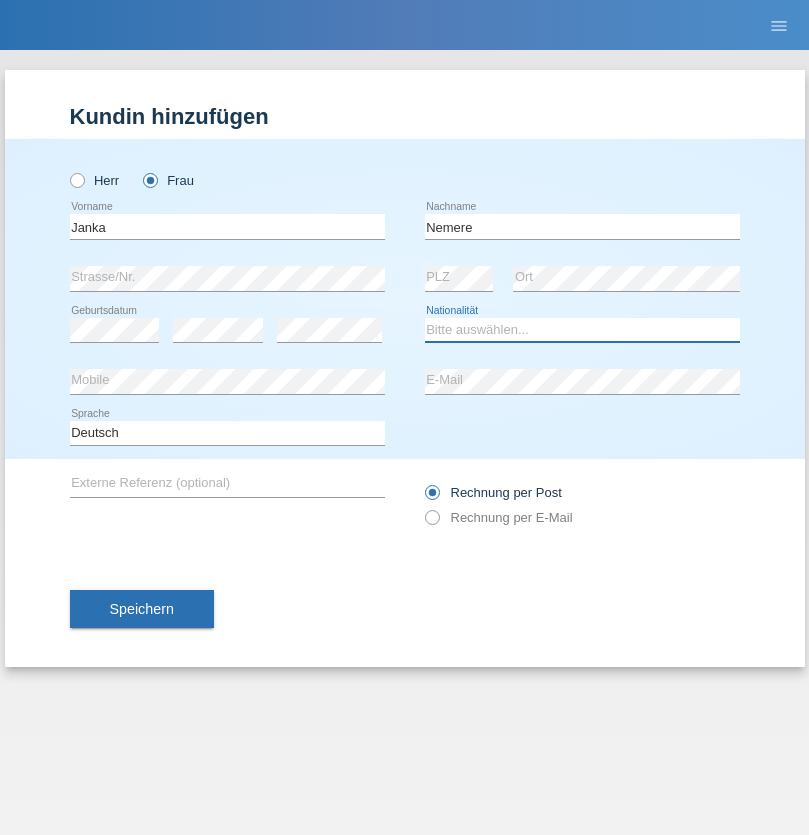 select on "HU" 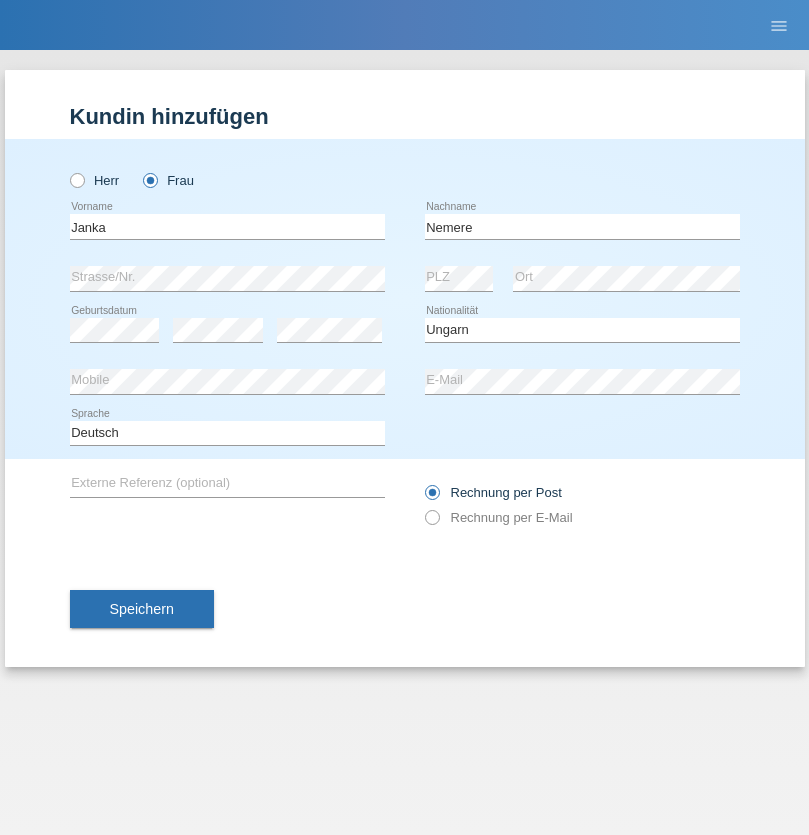 select on "C" 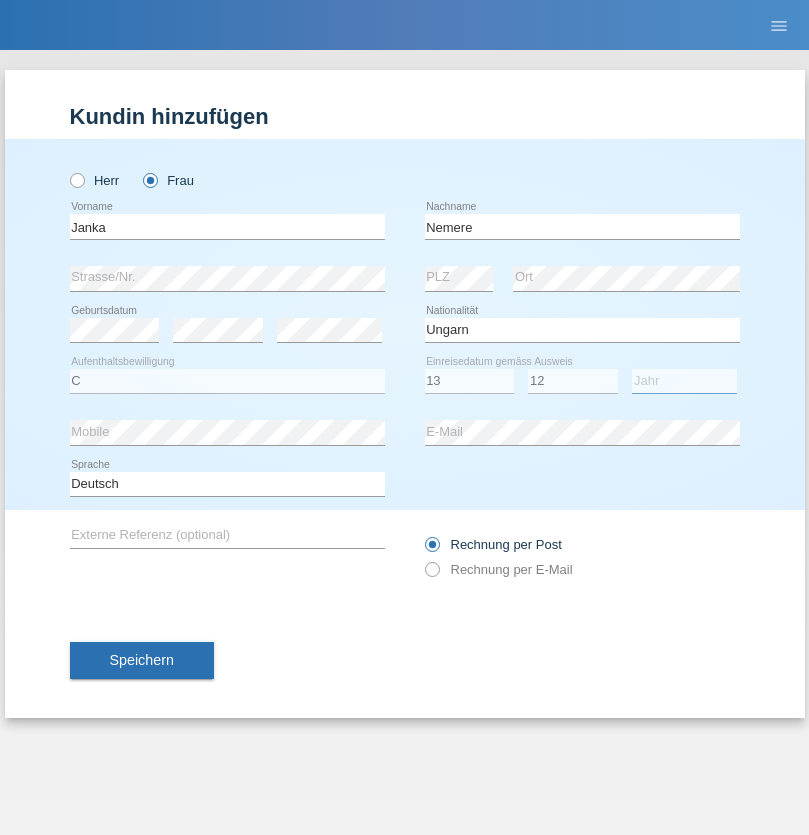 select on "2021" 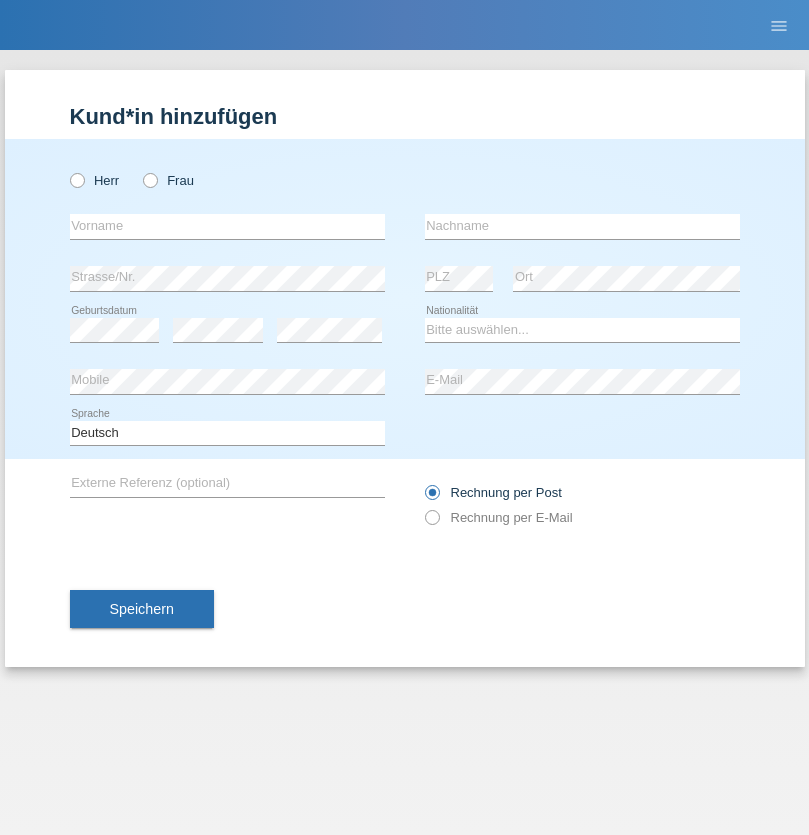 scroll, scrollTop: 0, scrollLeft: 0, axis: both 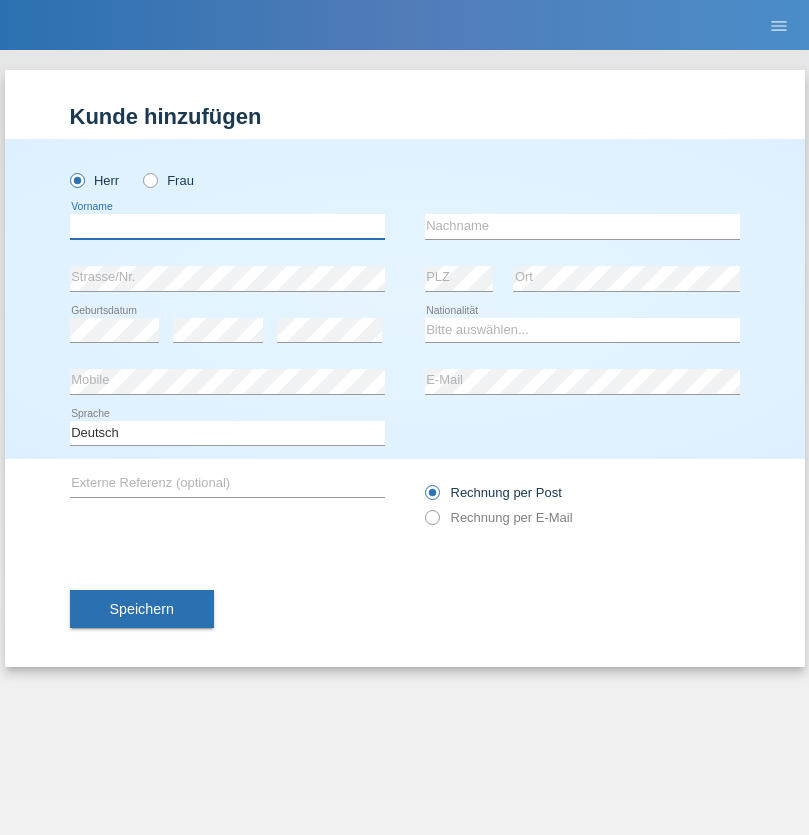 click at bounding box center [227, 226] 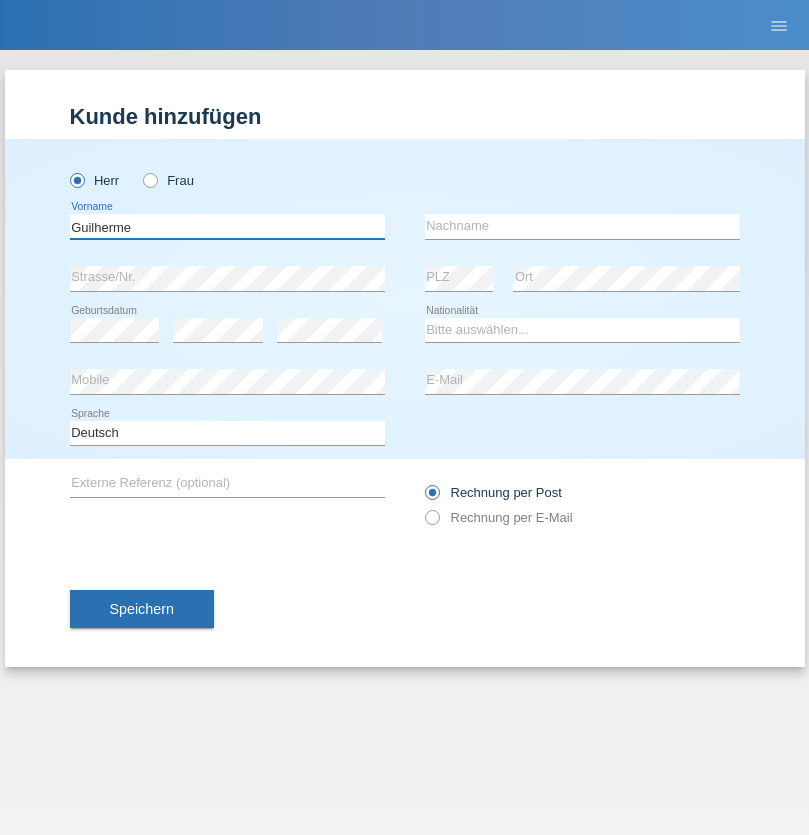 type on "Guilherme" 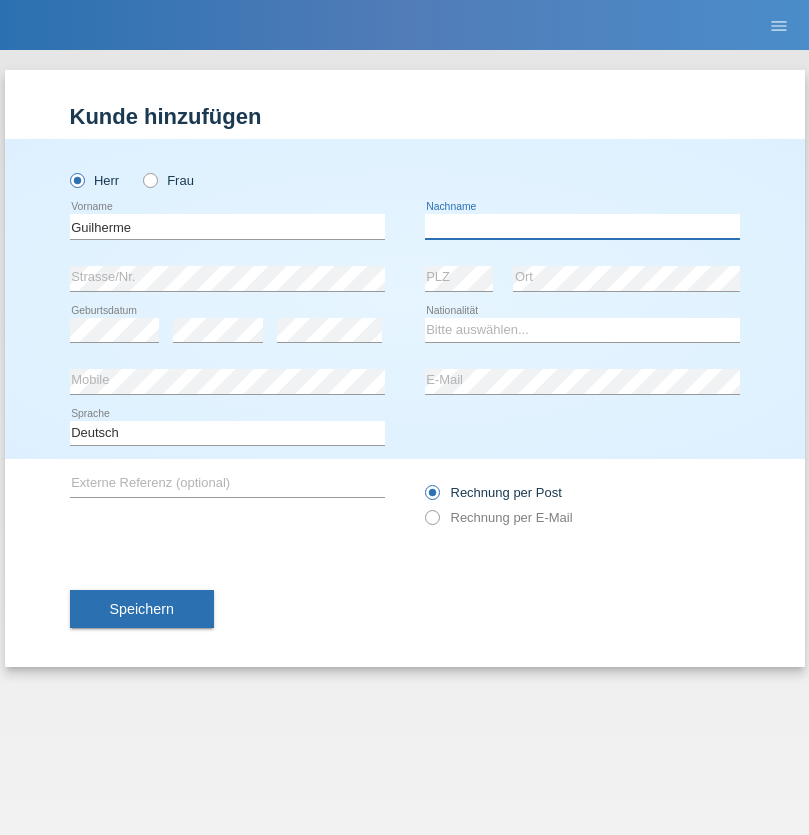 click at bounding box center (582, 226) 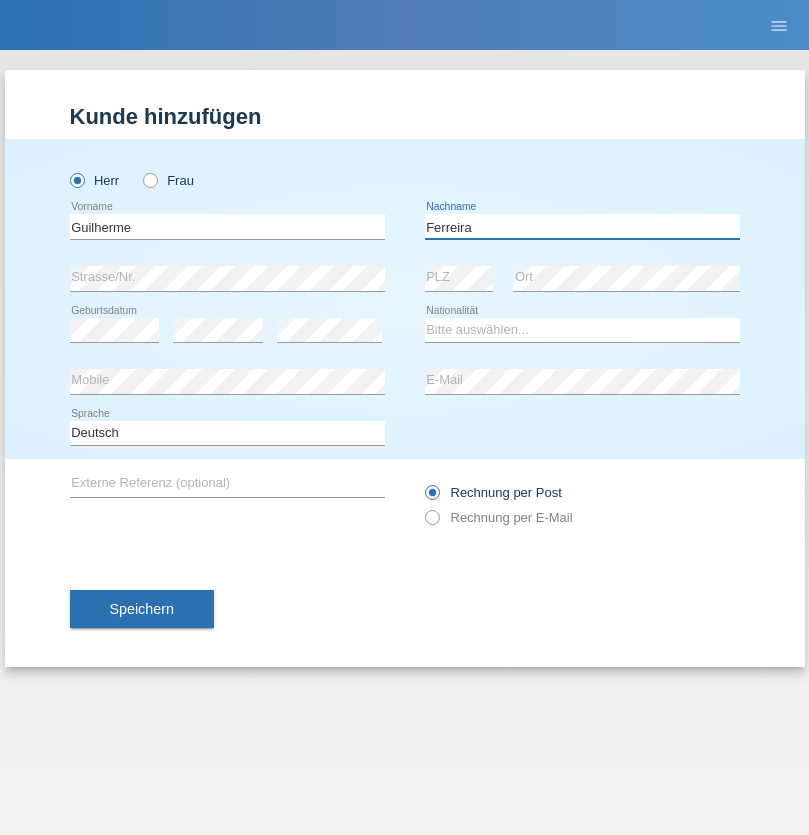 type on "Ferreira" 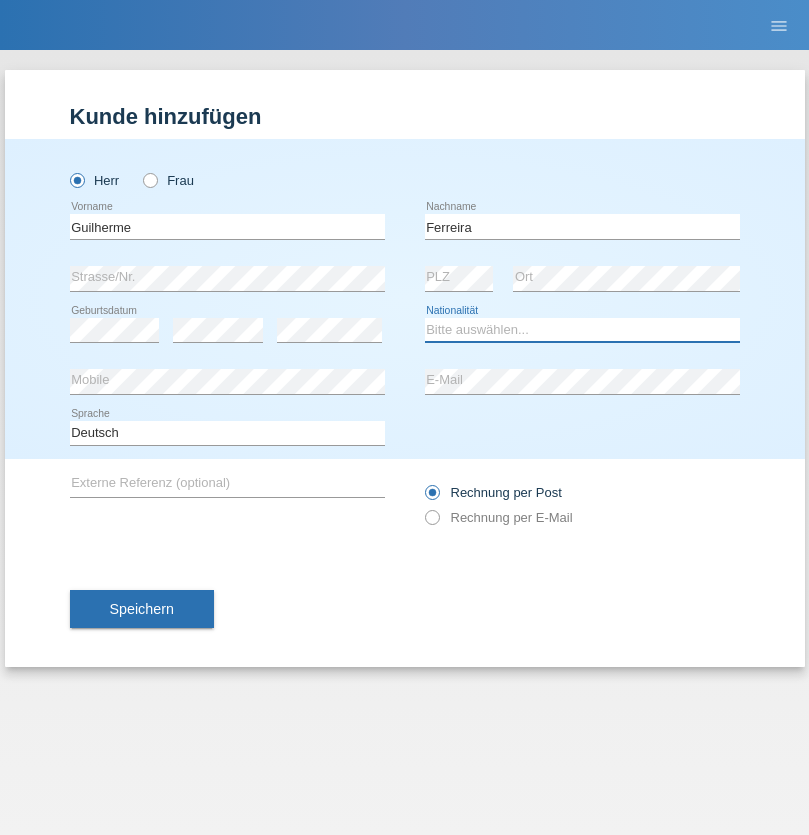 select on "PT" 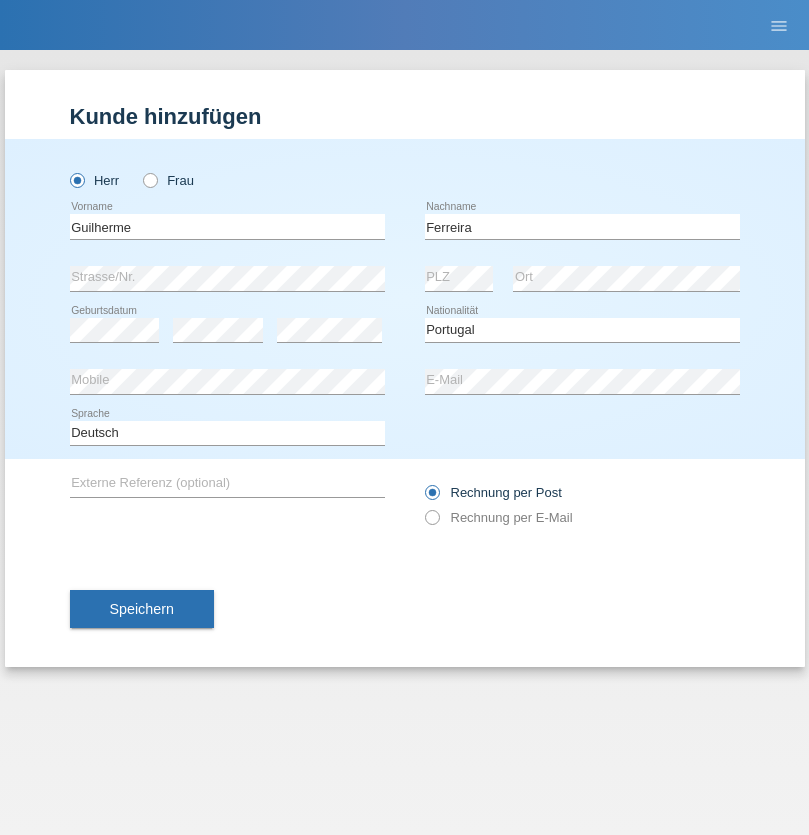 select on "C" 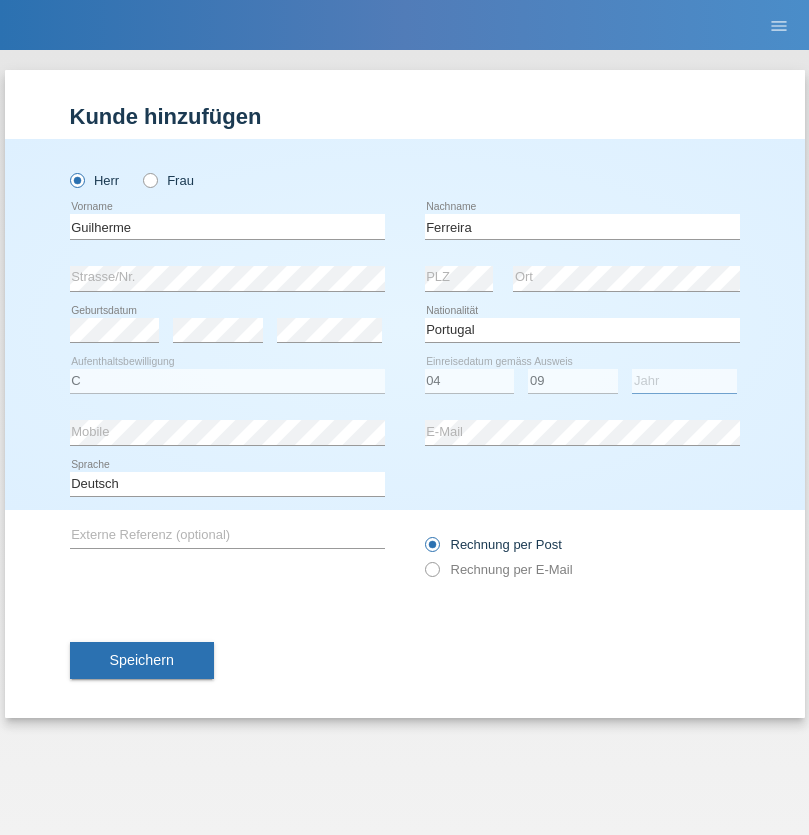 select on "2021" 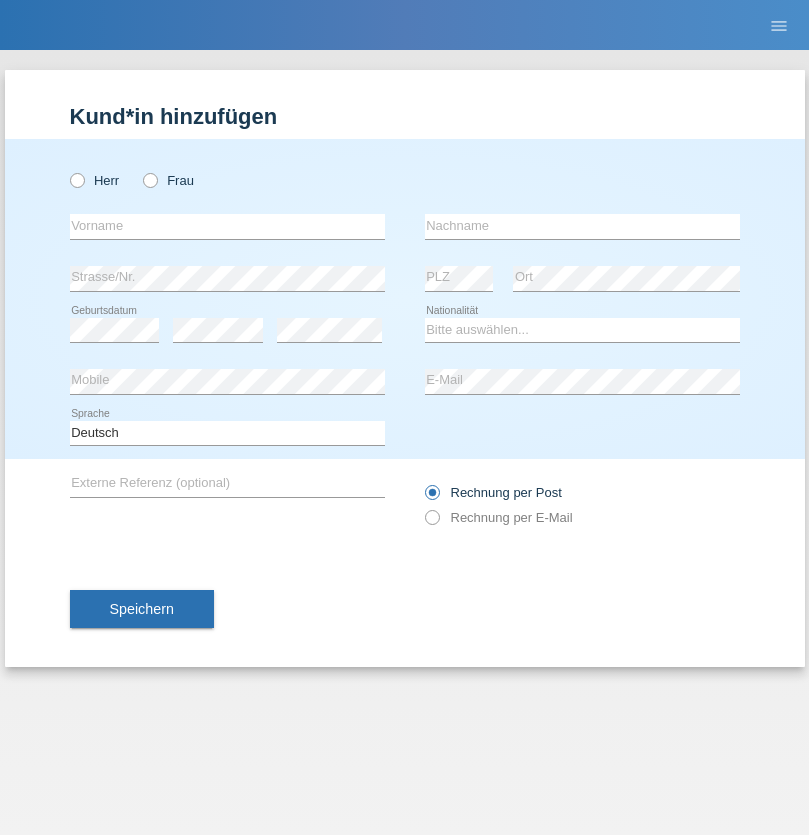 scroll, scrollTop: 0, scrollLeft: 0, axis: both 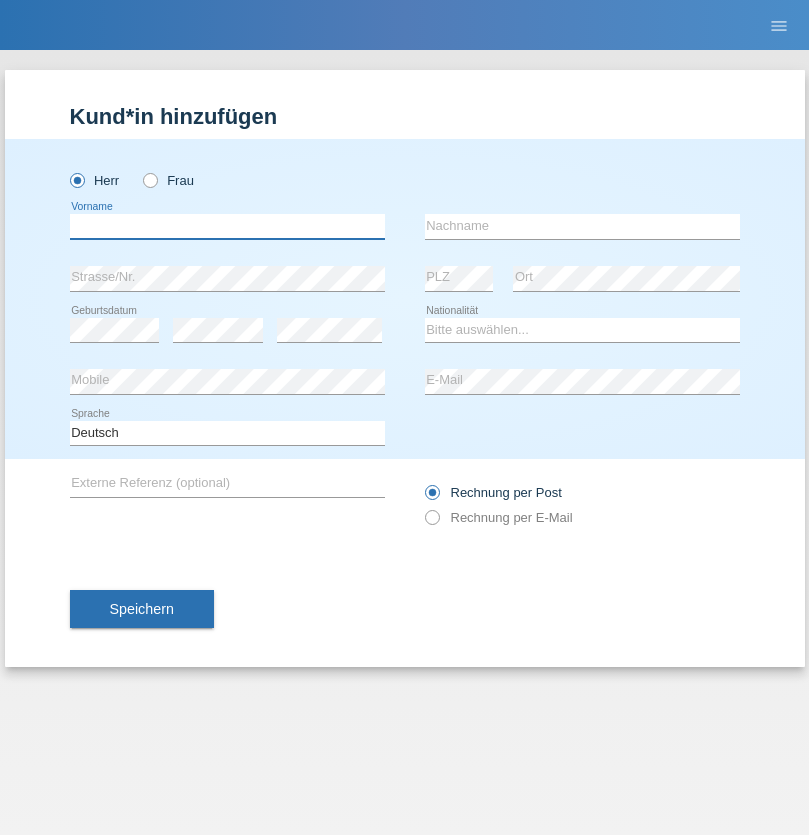 click at bounding box center (227, 226) 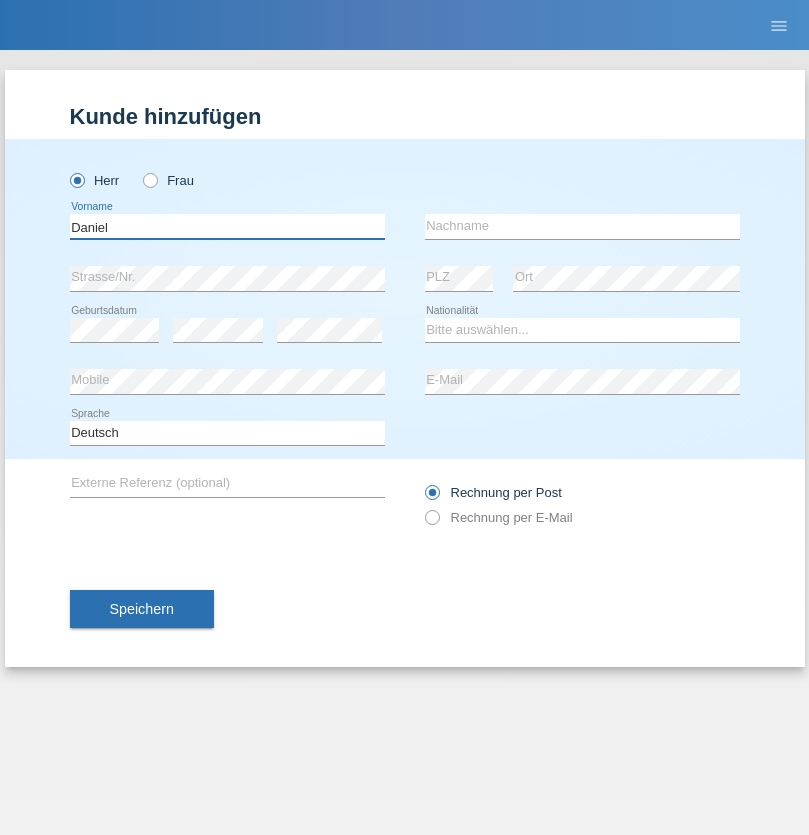 type on "Daniel" 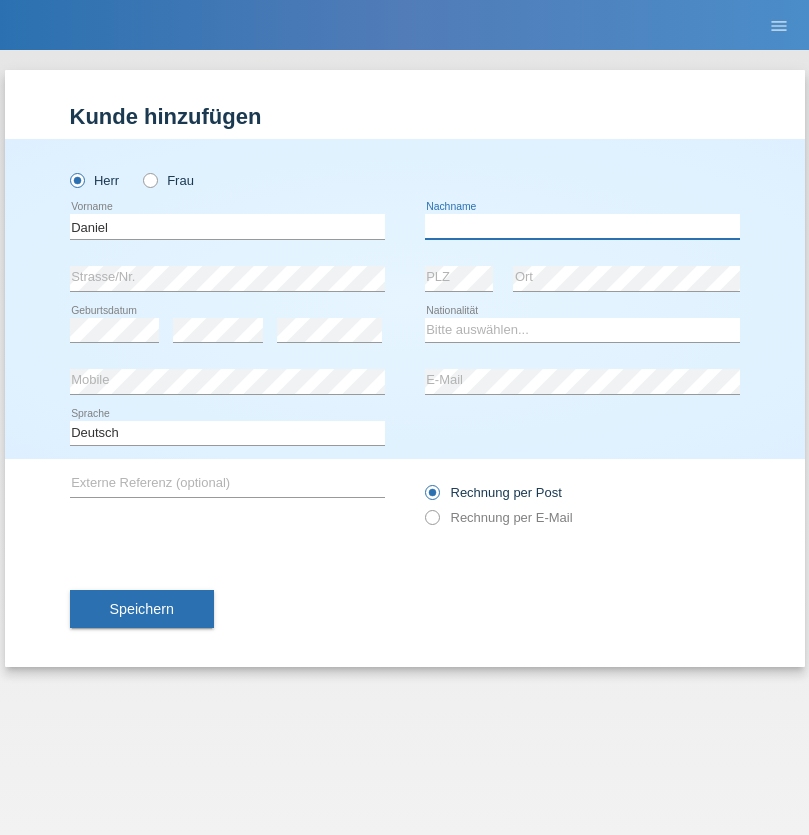 click at bounding box center (582, 226) 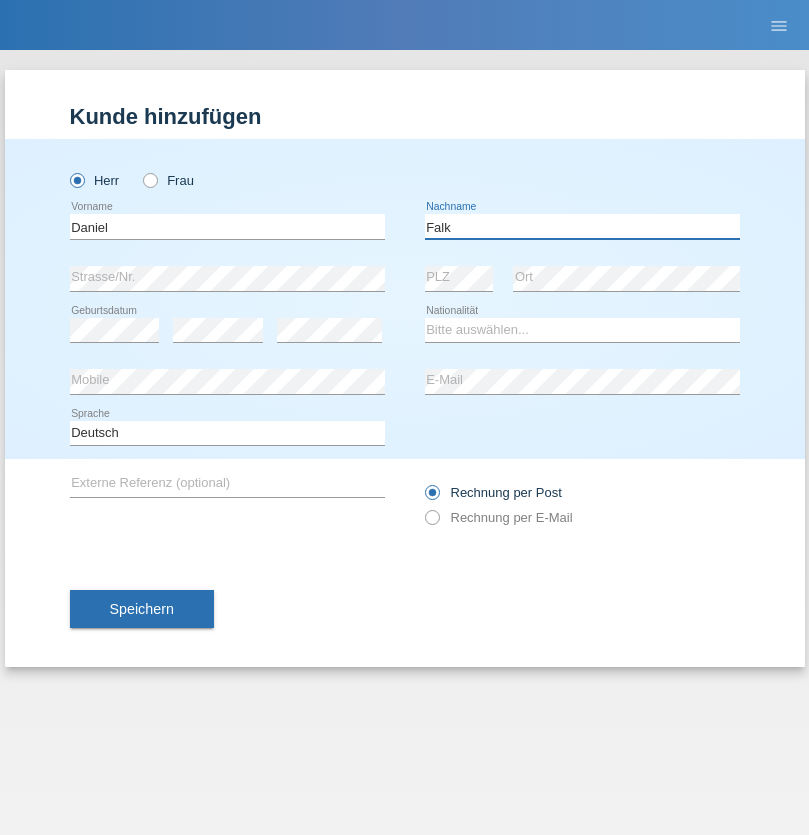 type on "Falk" 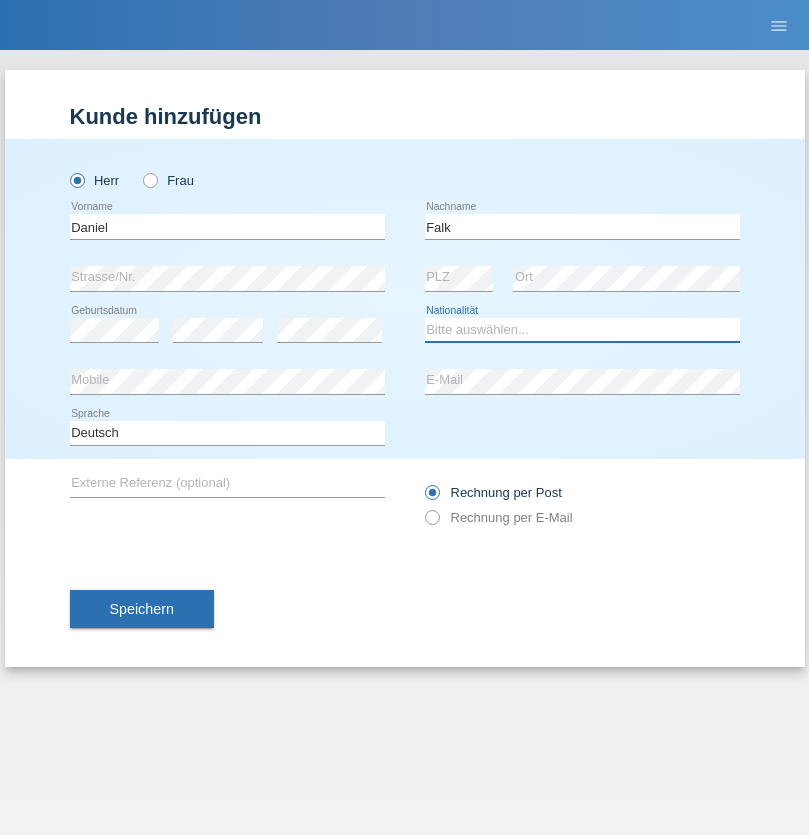 select on "CH" 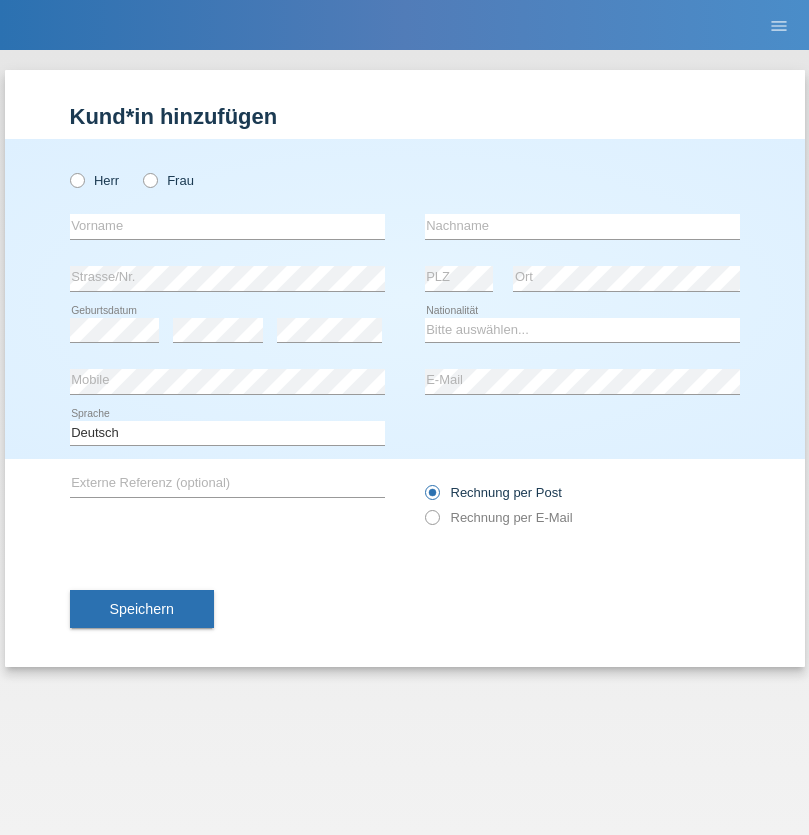 scroll, scrollTop: 0, scrollLeft: 0, axis: both 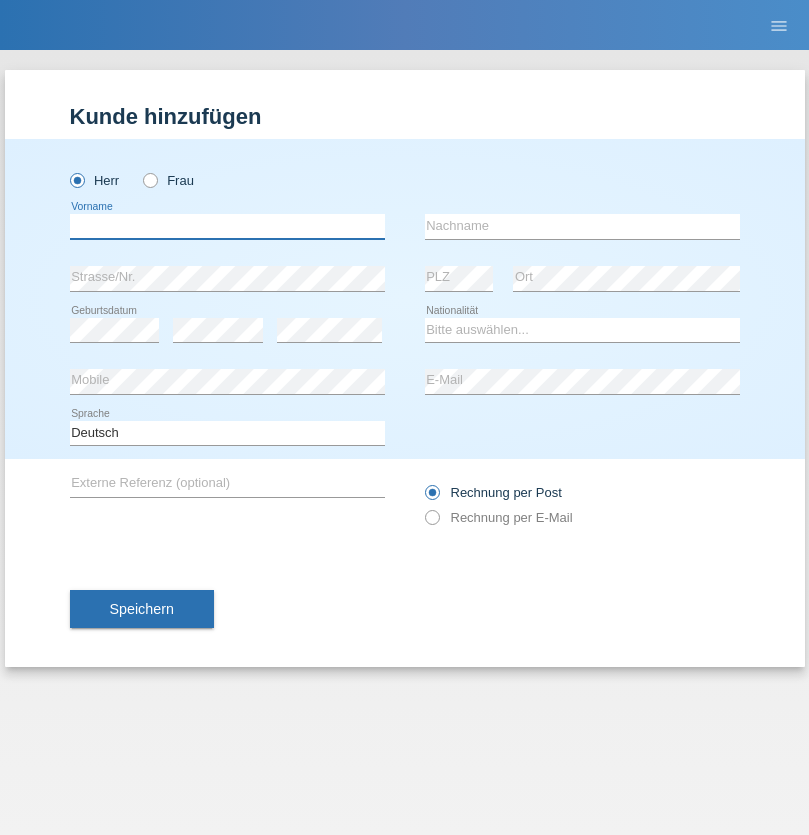 click at bounding box center [227, 226] 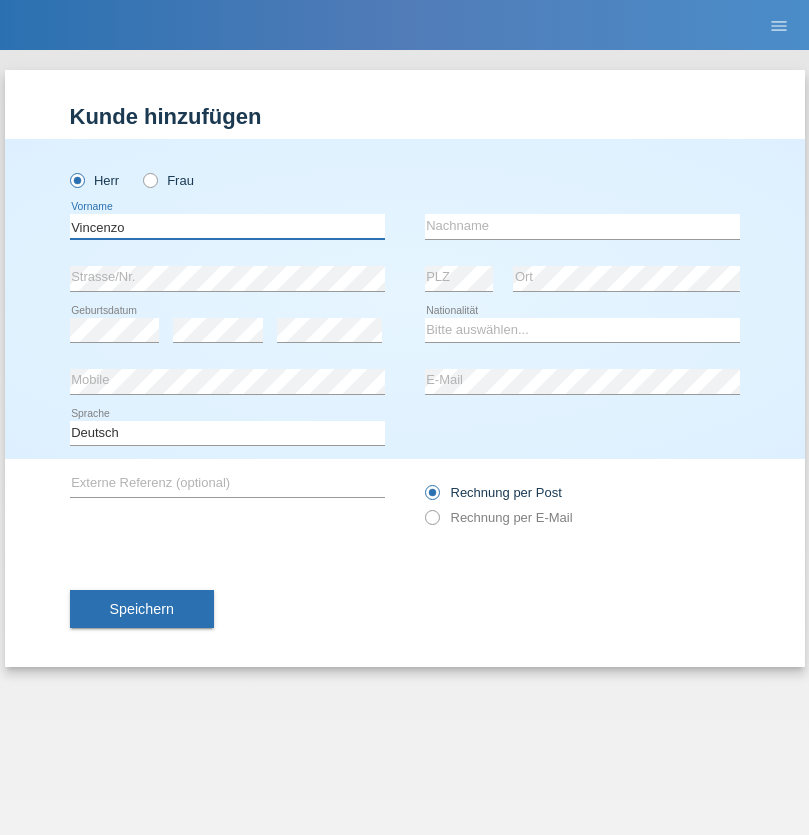 type on "Vincenzo" 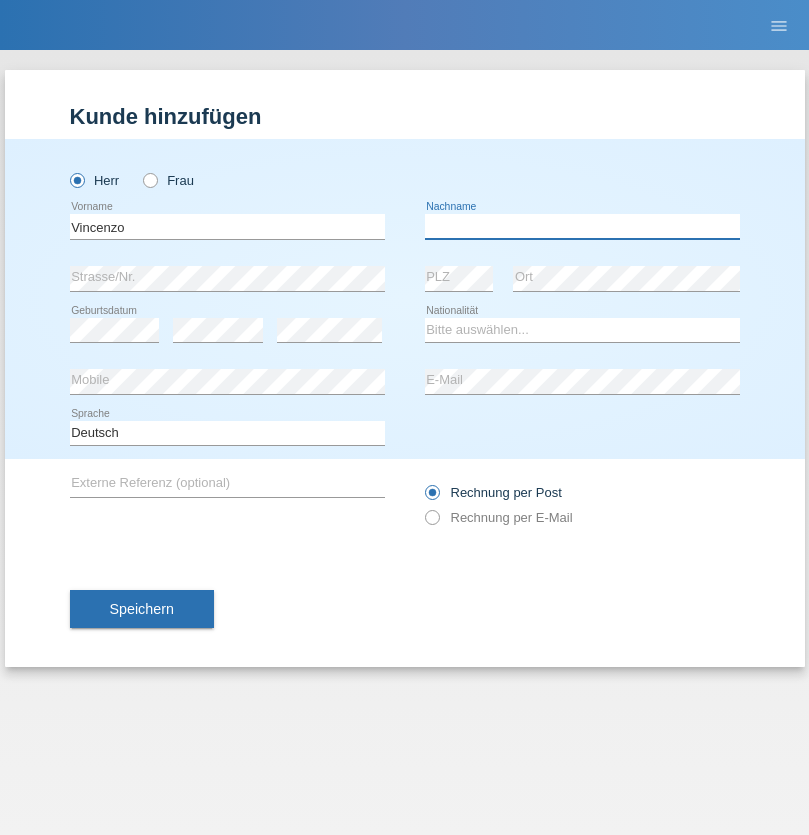 click at bounding box center [582, 226] 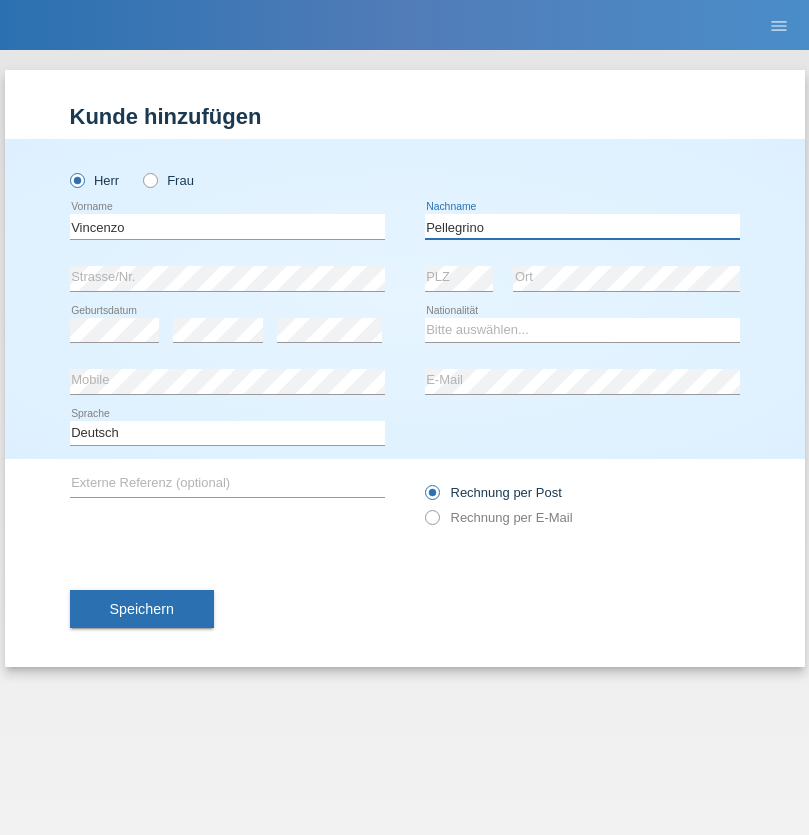 type on "Pellegrino" 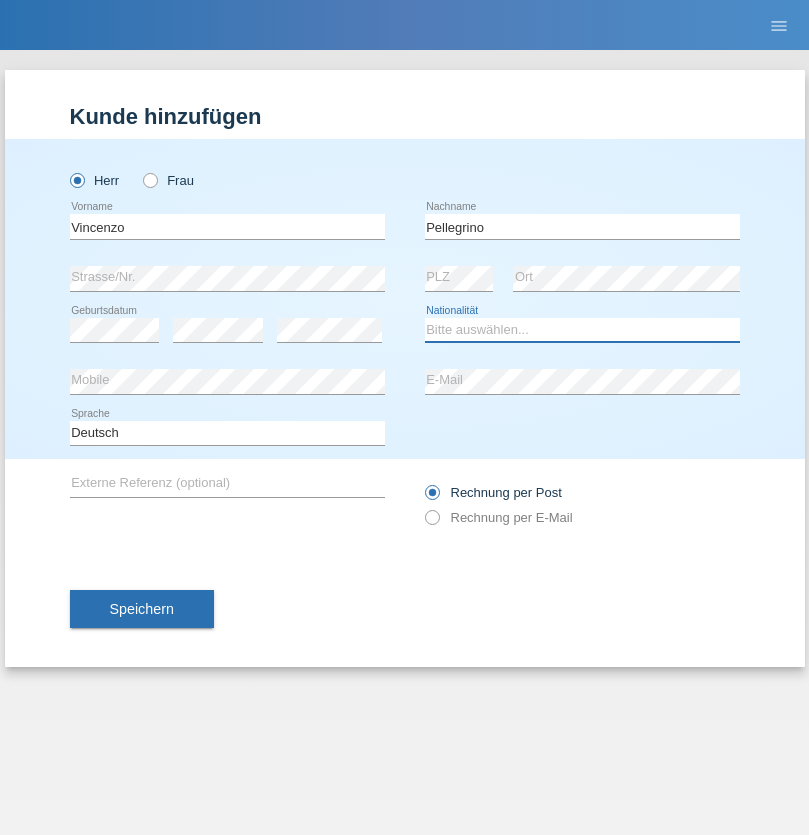 select on "IT" 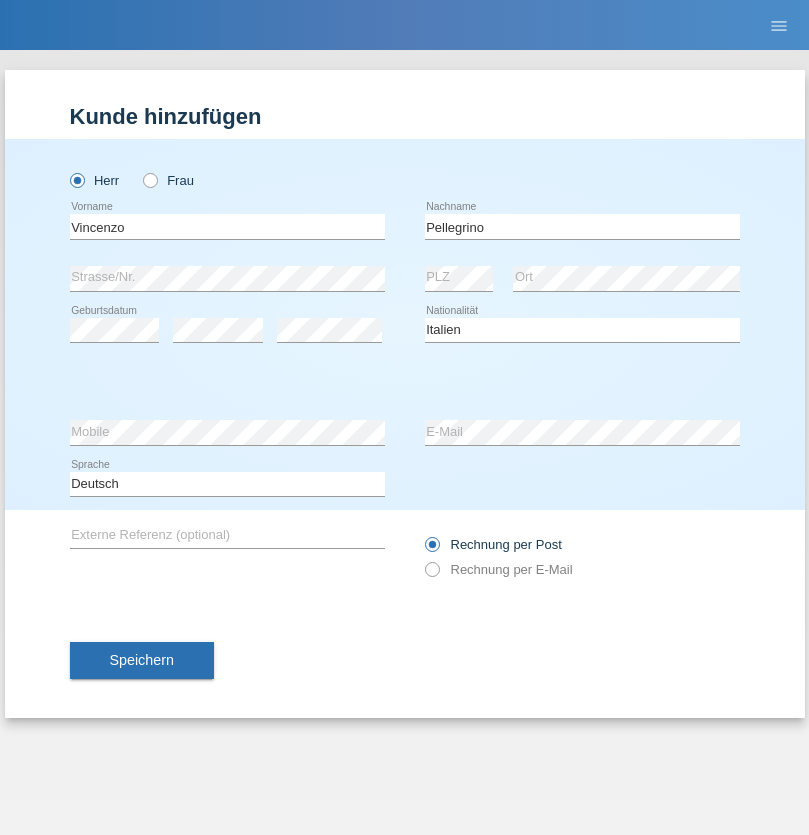select on "C" 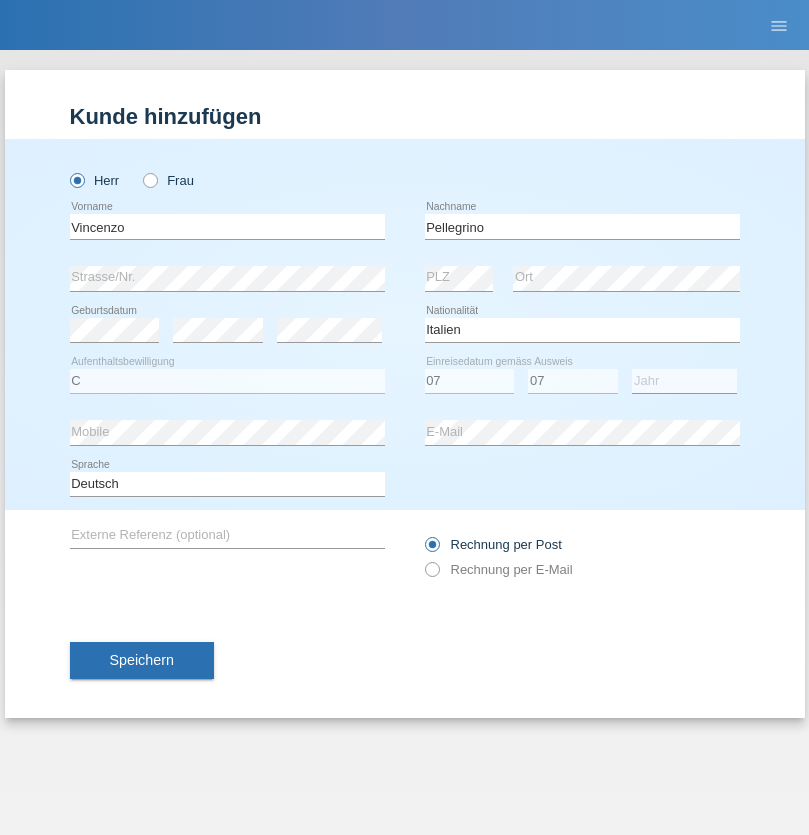 select on "2021" 